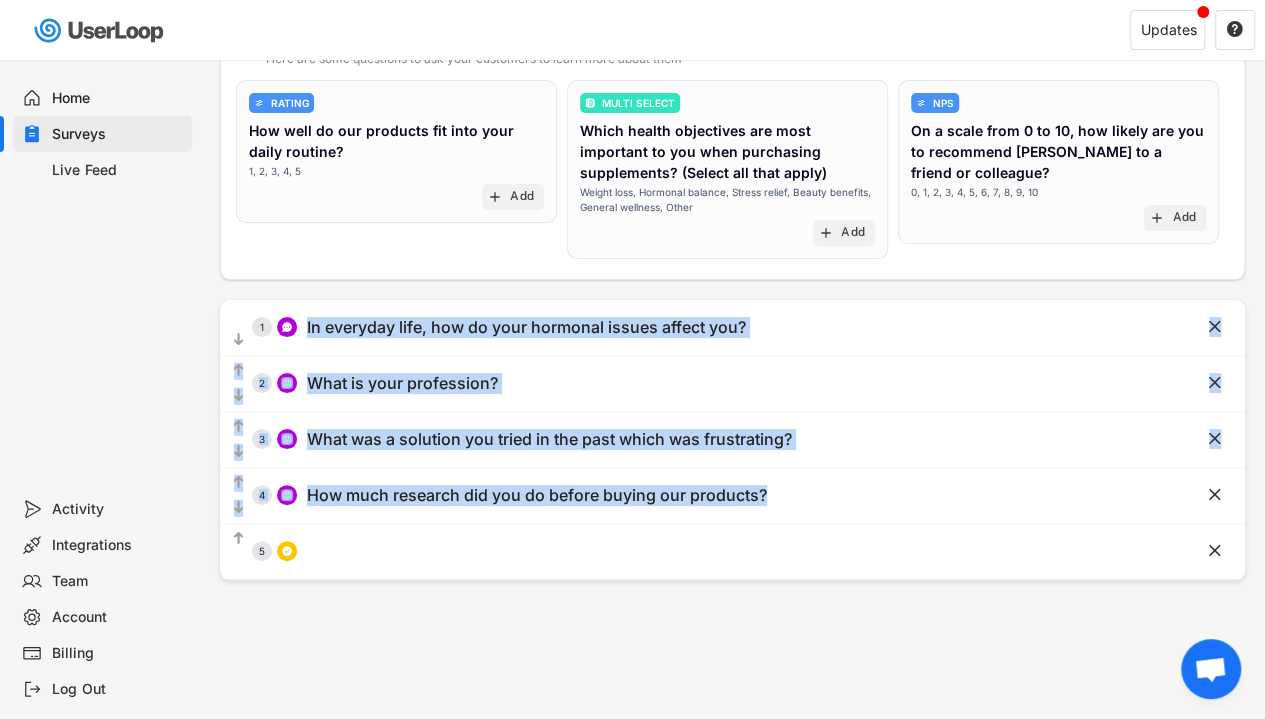scroll, scrollTop: 0, scrollLeft: 0, axis: both 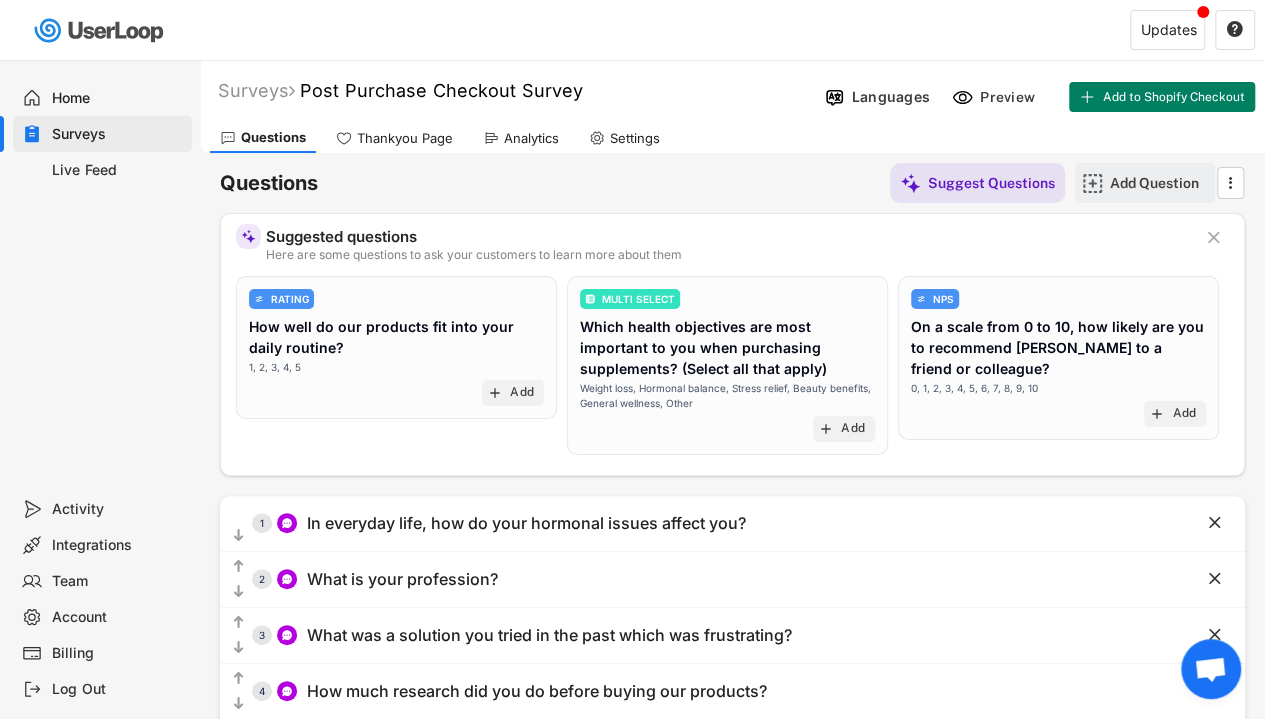 click on "Add Question" at bounding box center [1160, 183] 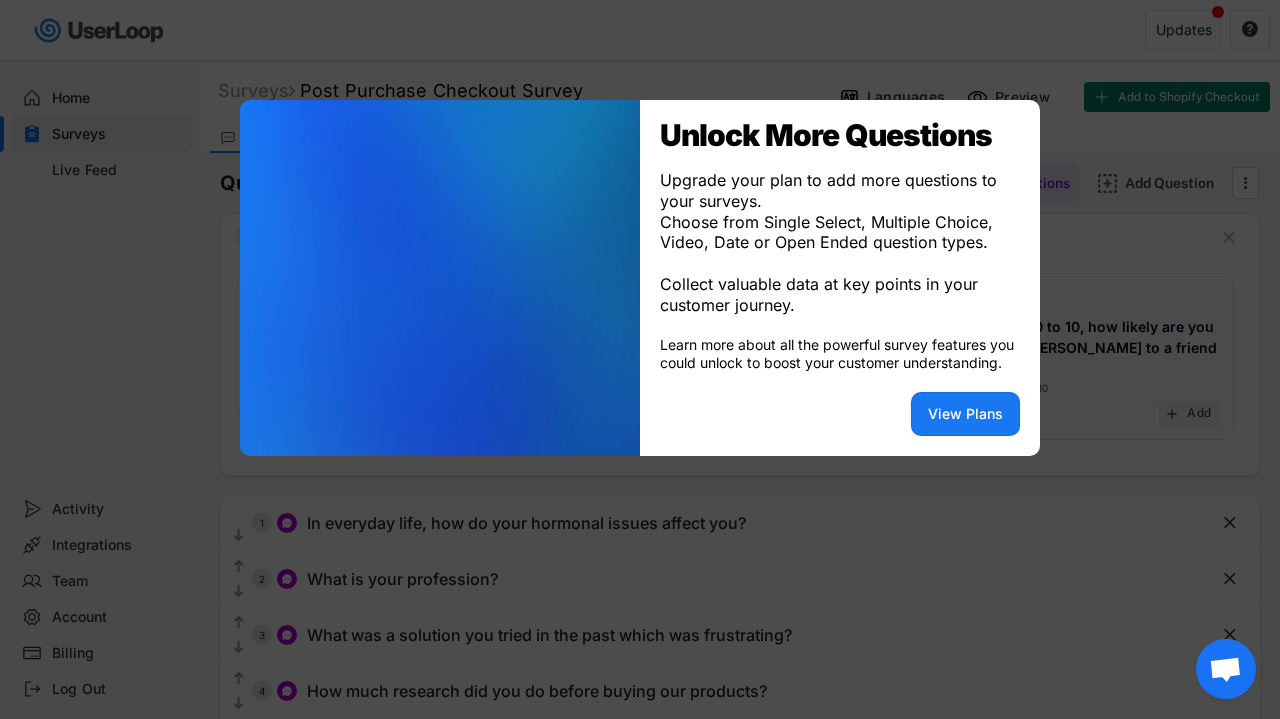 click at bounding box center (640, 359) 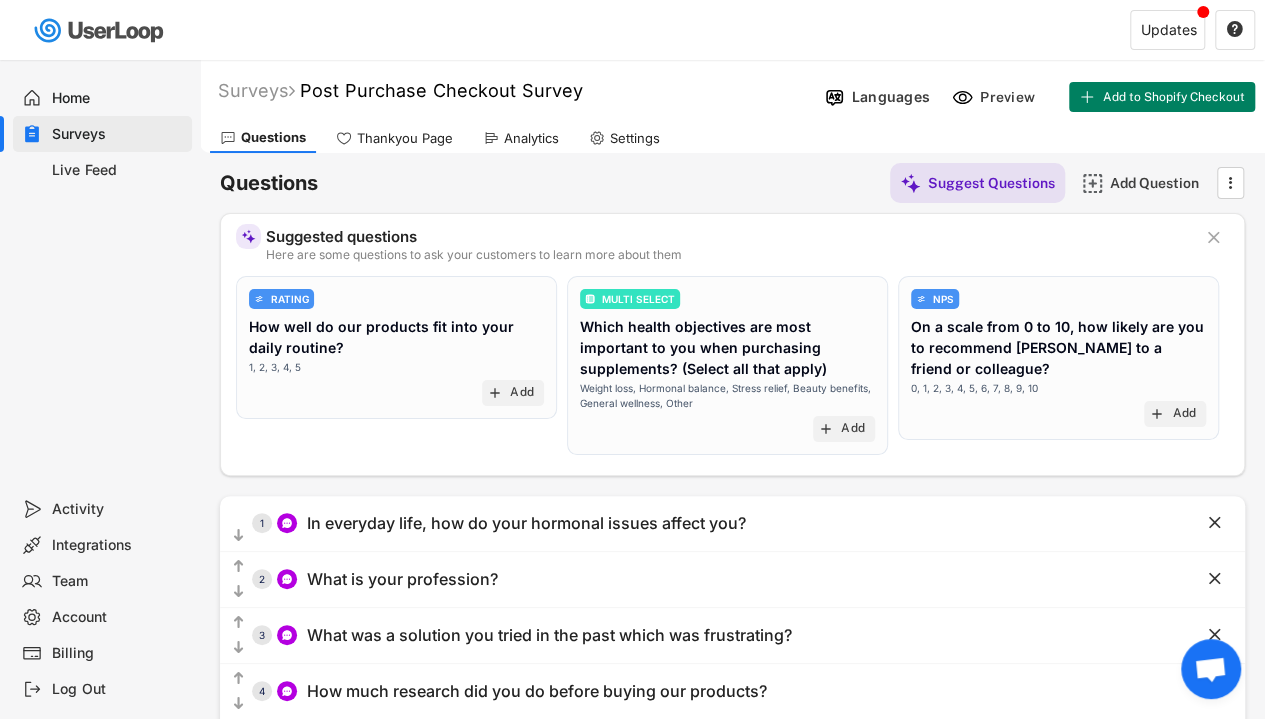 scroll, scrollTop: 364, scrollLeft: 0, axis: vertical 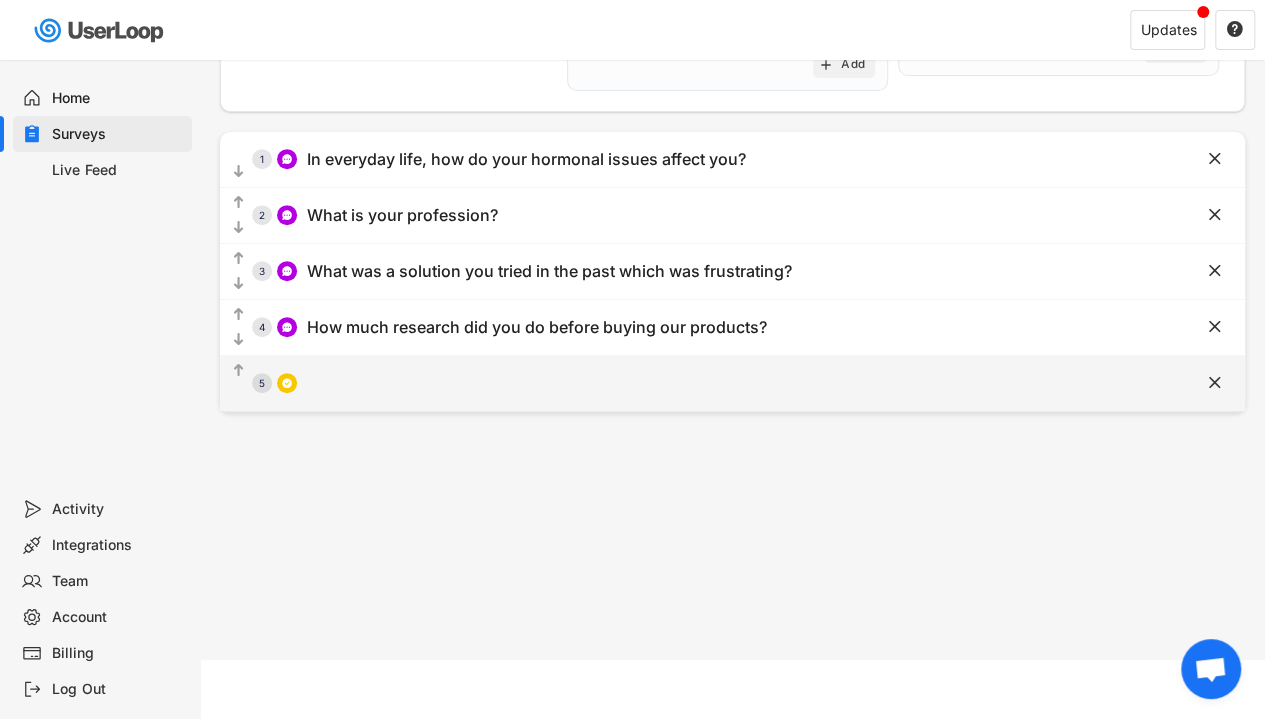 click on "

5" at bounding box center (682, 383) 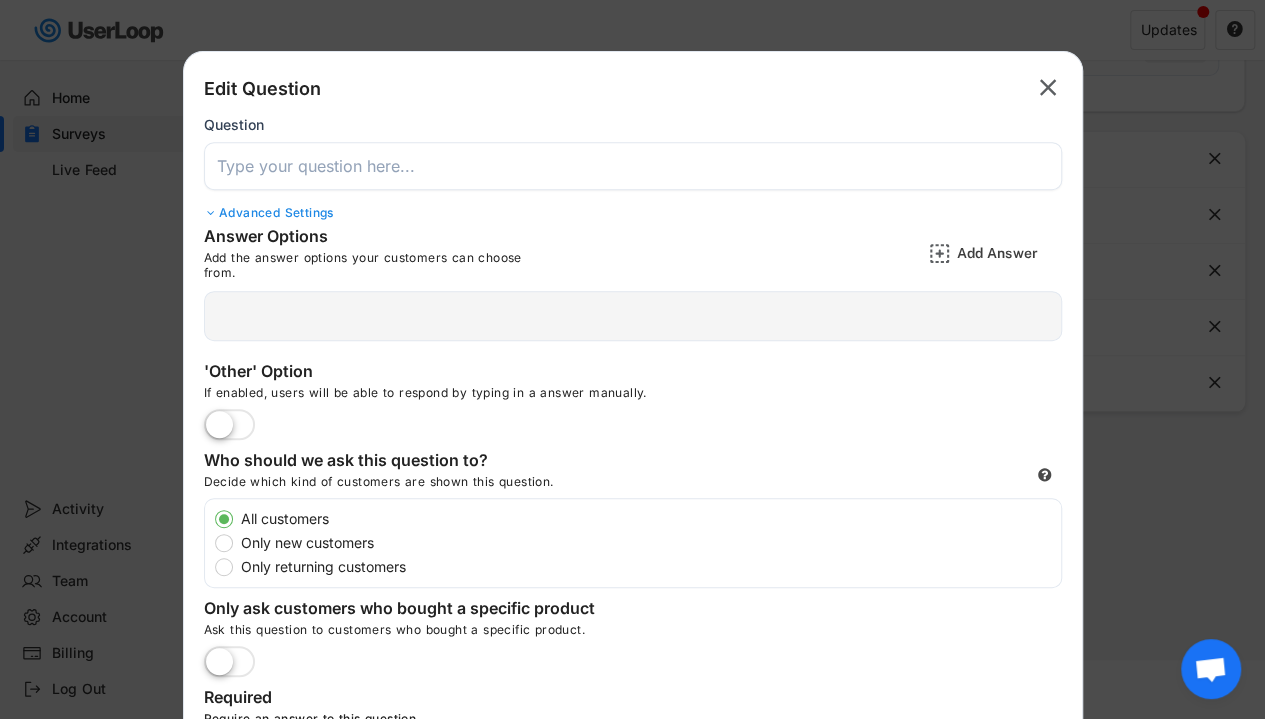 click at bounding box center (633, 166) 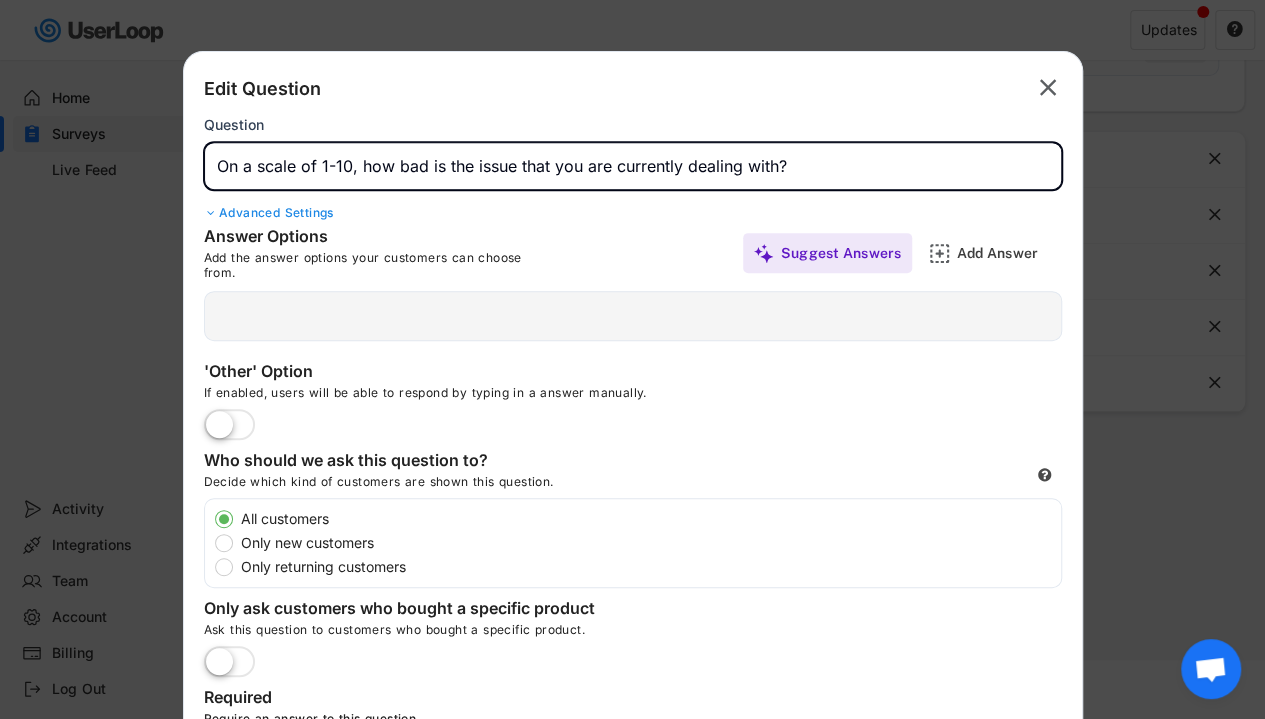 drag, startPoint x: 838, startPoint y: 170, endPoint x: 184, endPoint y: 45, distance: 665.83856 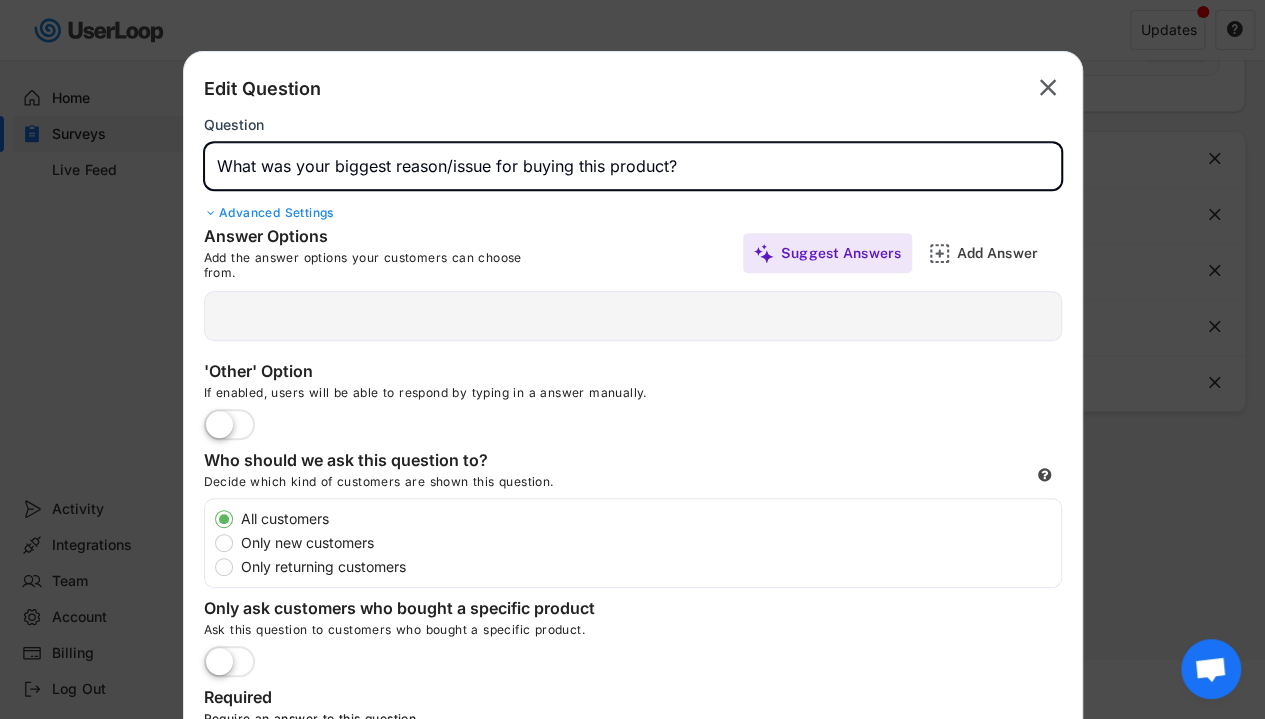 scroll, scrollTop: 580, scrollLeft: 0, axis: vertical 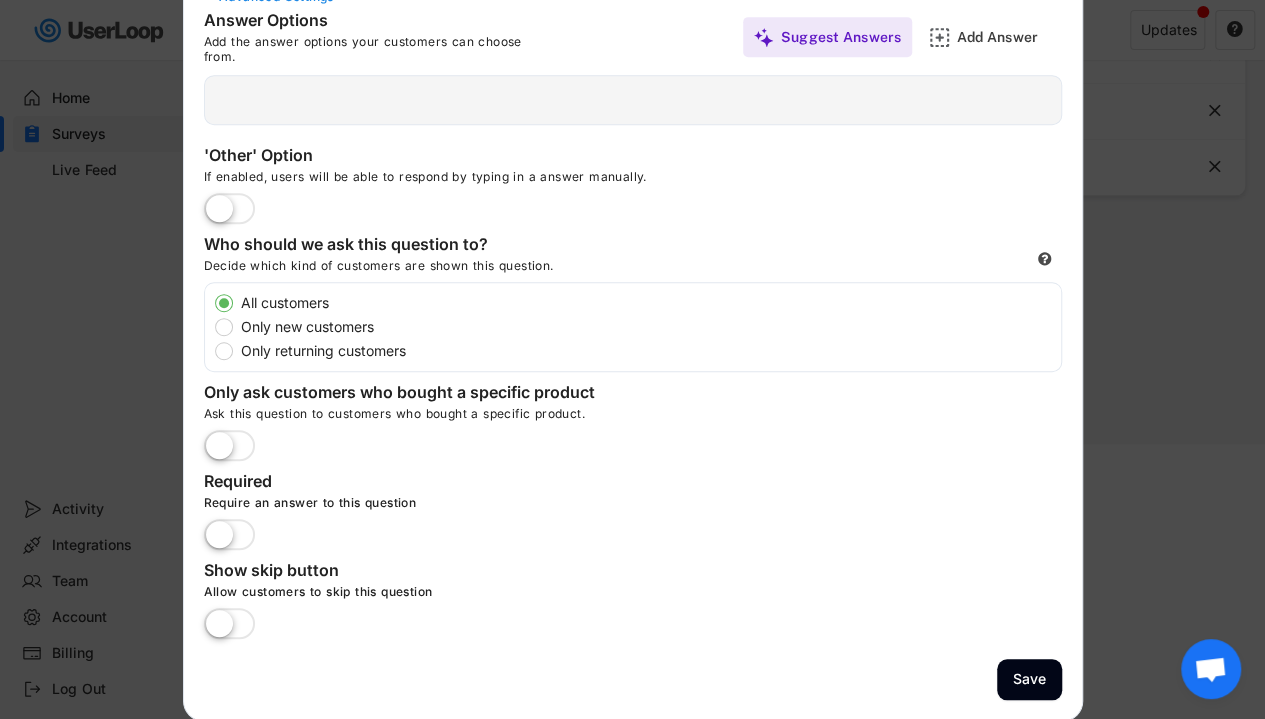 type on "What was your biggest reason/issue for buying this product?" 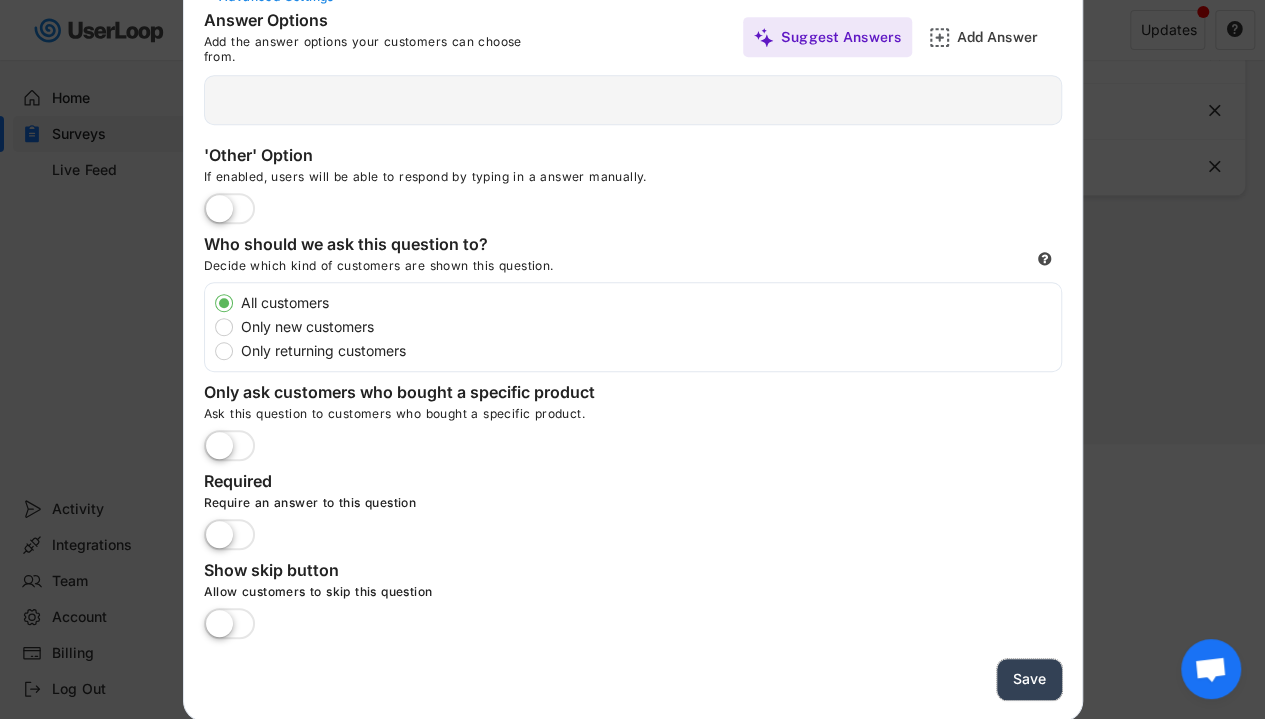 click on "Save" at bounding box center [1029, 679] 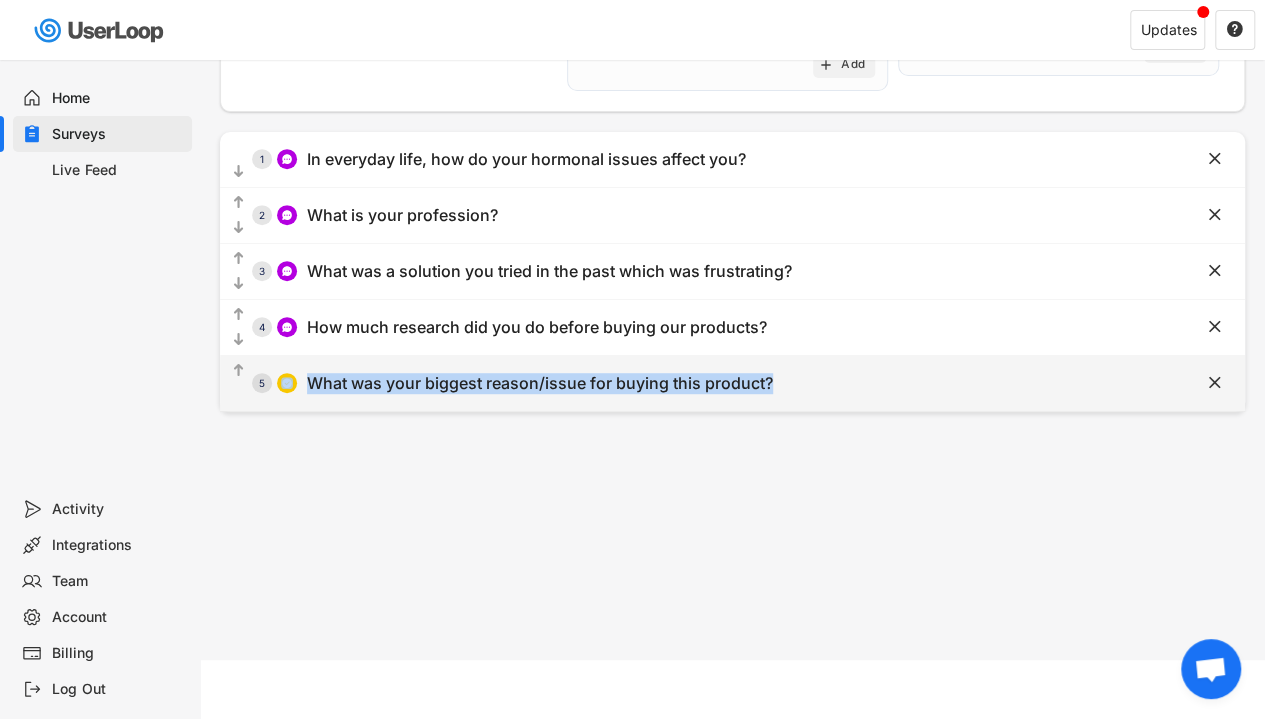 drag, startPoint x: 791, startPoint y: 393, endPoint x: 290, endPoint y: 384, distance: 501.08084 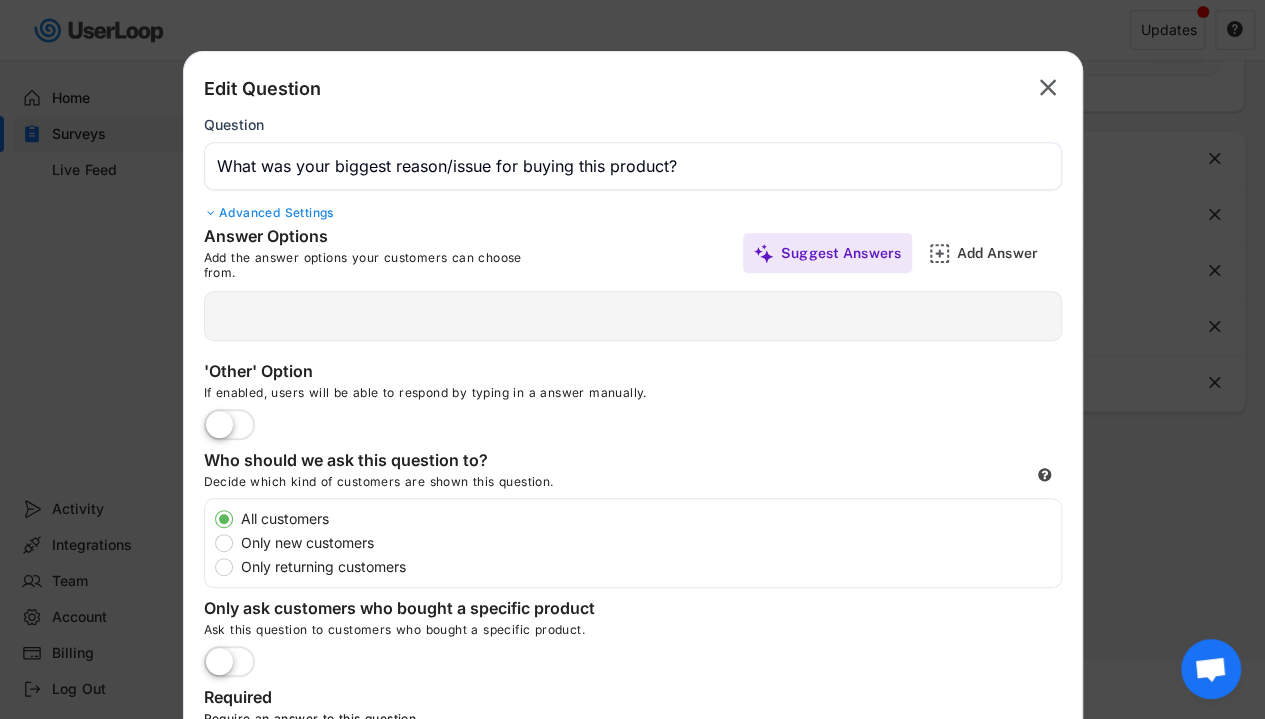 click at bounding box center [632, 359] 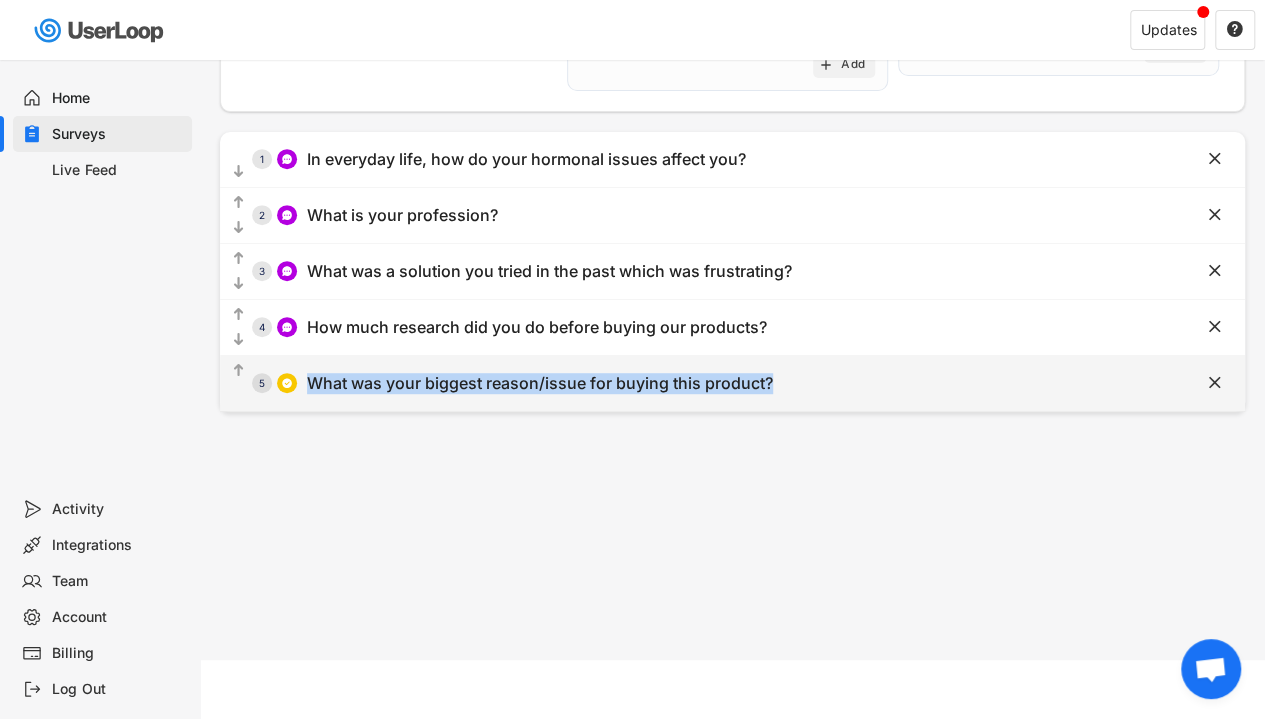 drag, startPoint x: 778, startPoint y: 383, endPoint x: 308, endPoint y: 389, distance: 470.0383 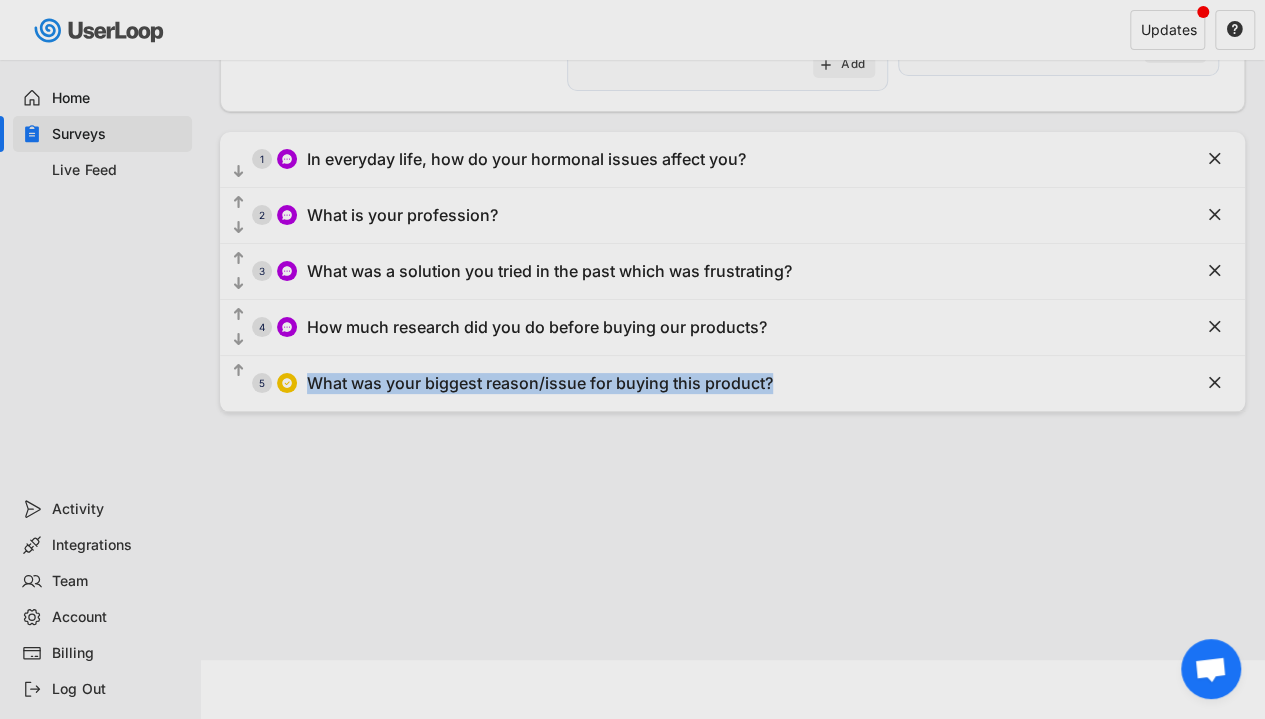 type on "What was your biggest reason/issue for buying this product?" 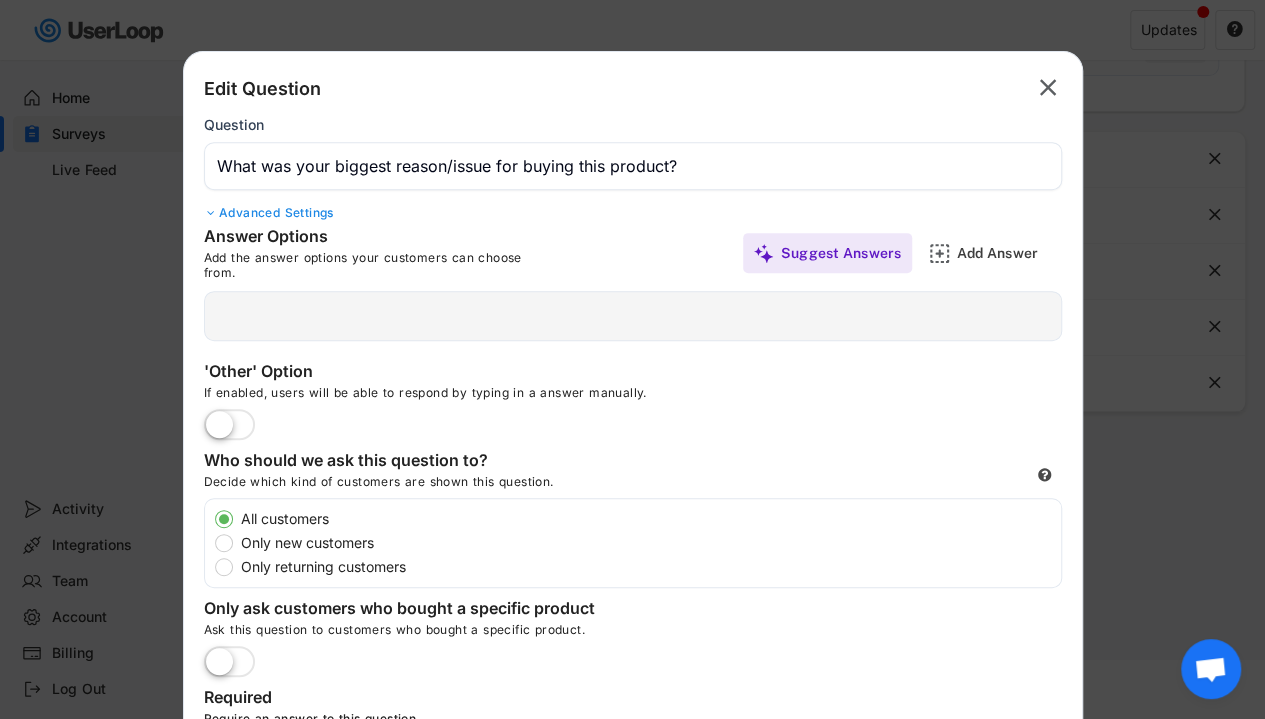 click at bounding box center [632, 359] 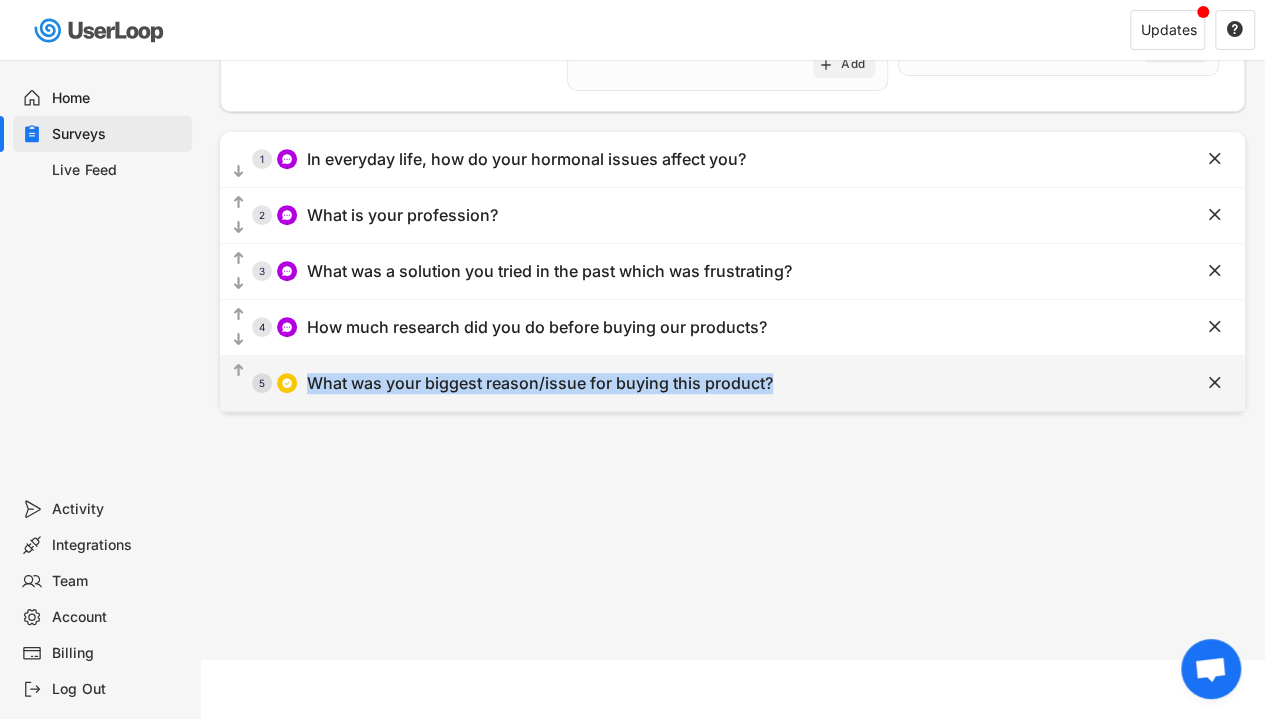 drag, startPoint x: 786, startPoint y: 388, endPoint x: 312, endPoint y: 383, distance: 474.02637 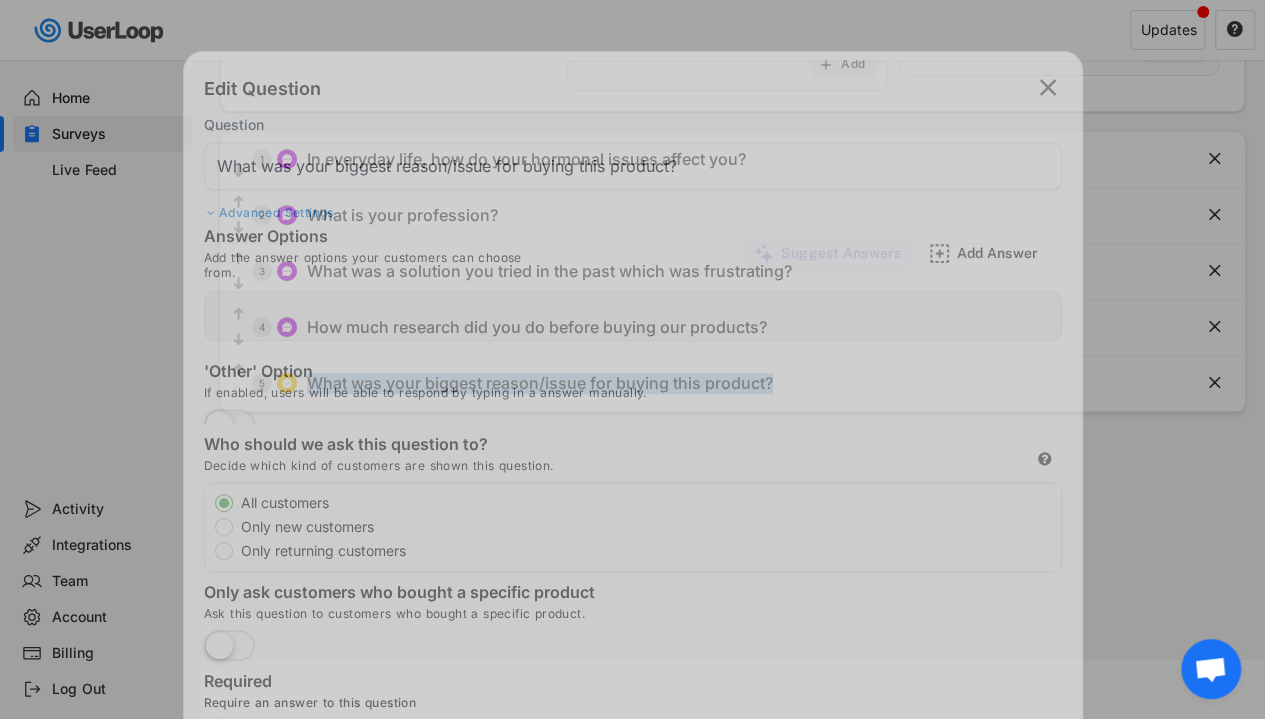copy on "What was your biggest reason/issue for buying this product?" 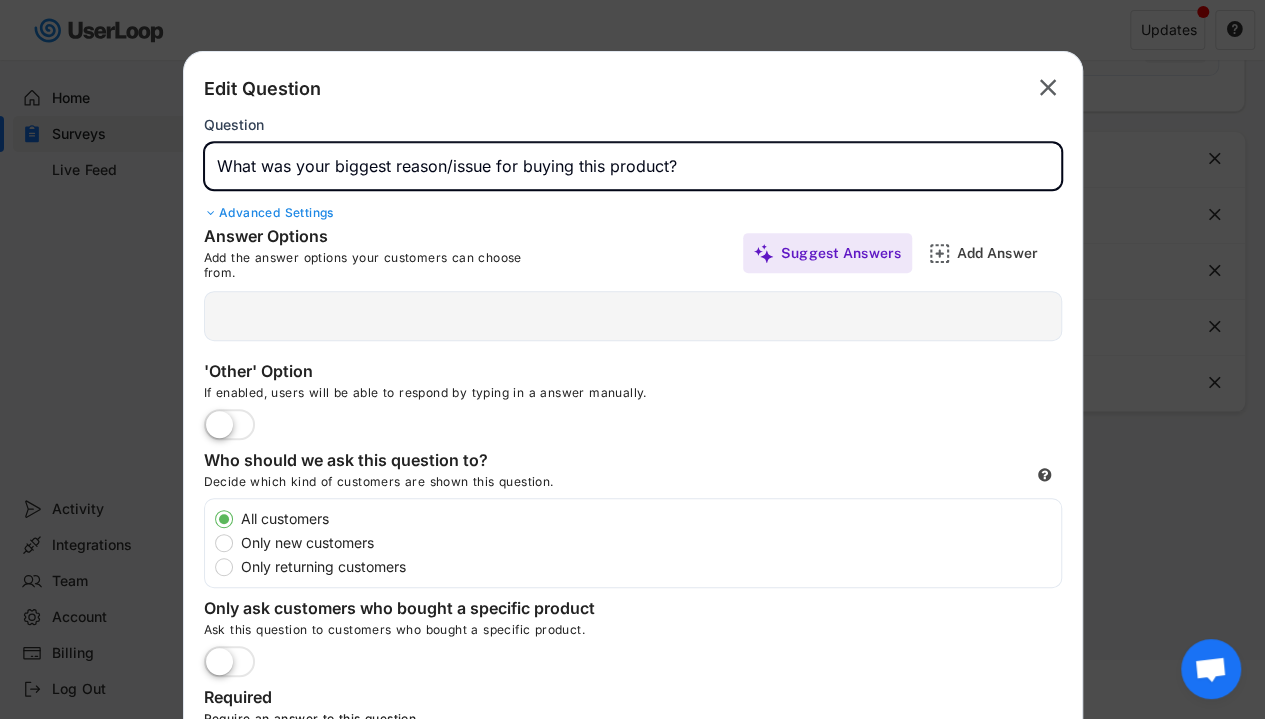 drag, startPoint x: 760, startPoint y: 152, endPoint x: 0, endPoint y: 21, distance: 771.2075 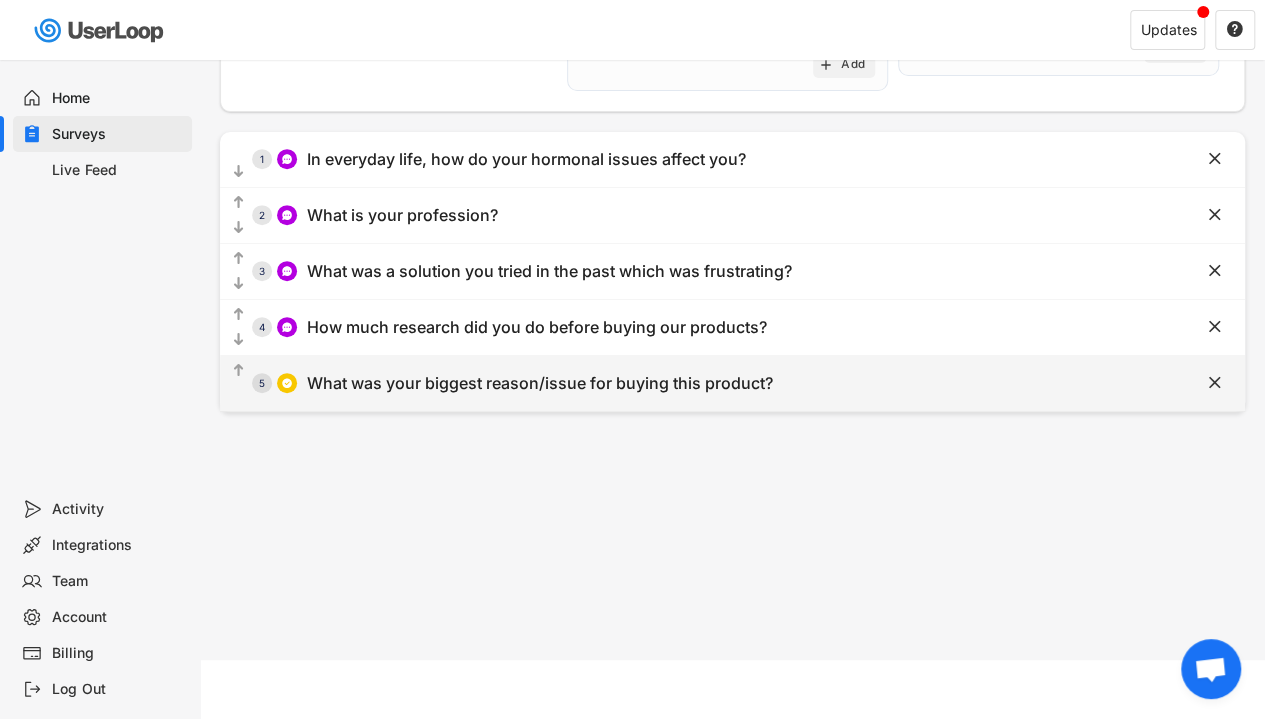 click on "

5 What was your biggest reason/issue for buying this product?" at bounding box center (682, 383) 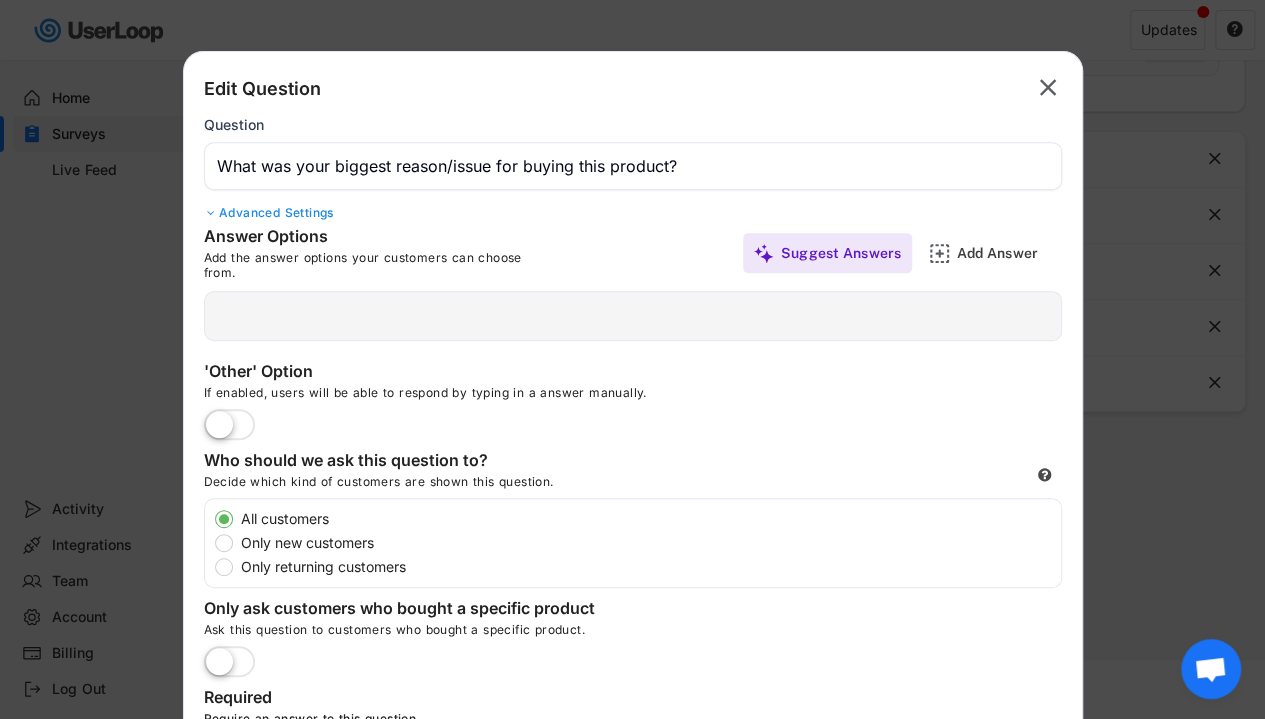 click at bounding box center [632, 359] 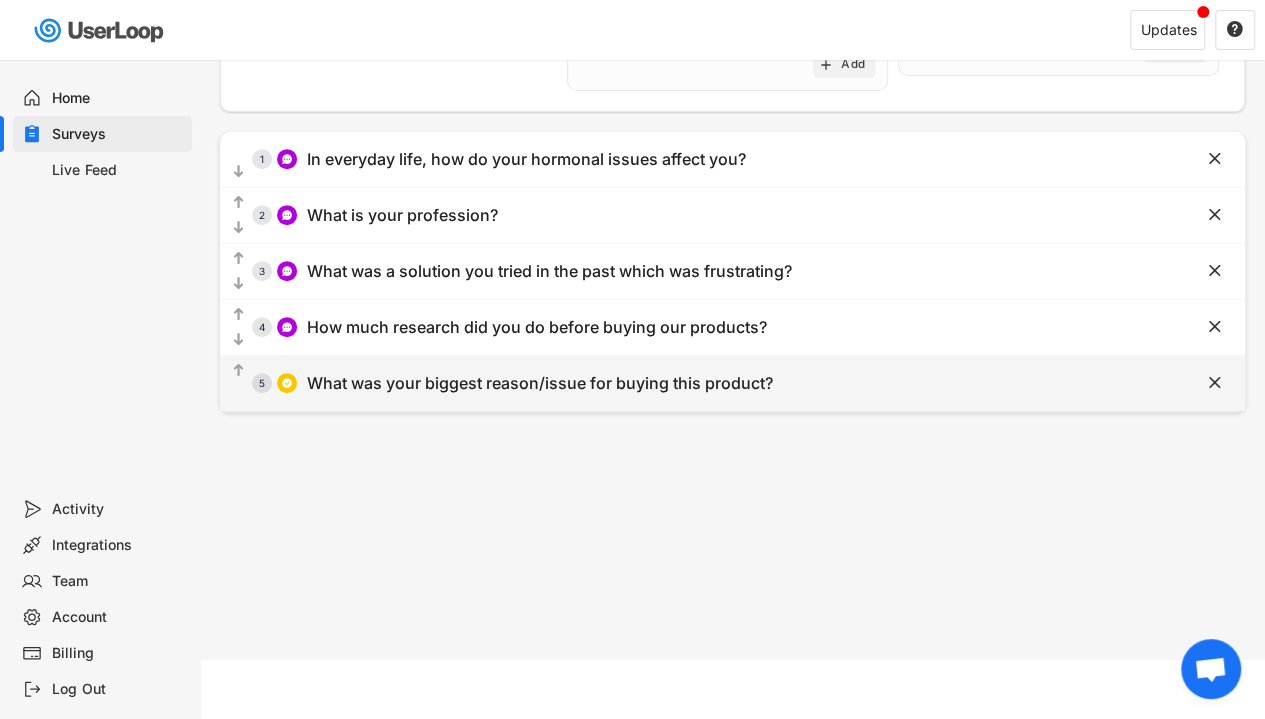 click on "

5 What was your biggest reason/issue for buying this product?
" at bounding box center [732, 383] 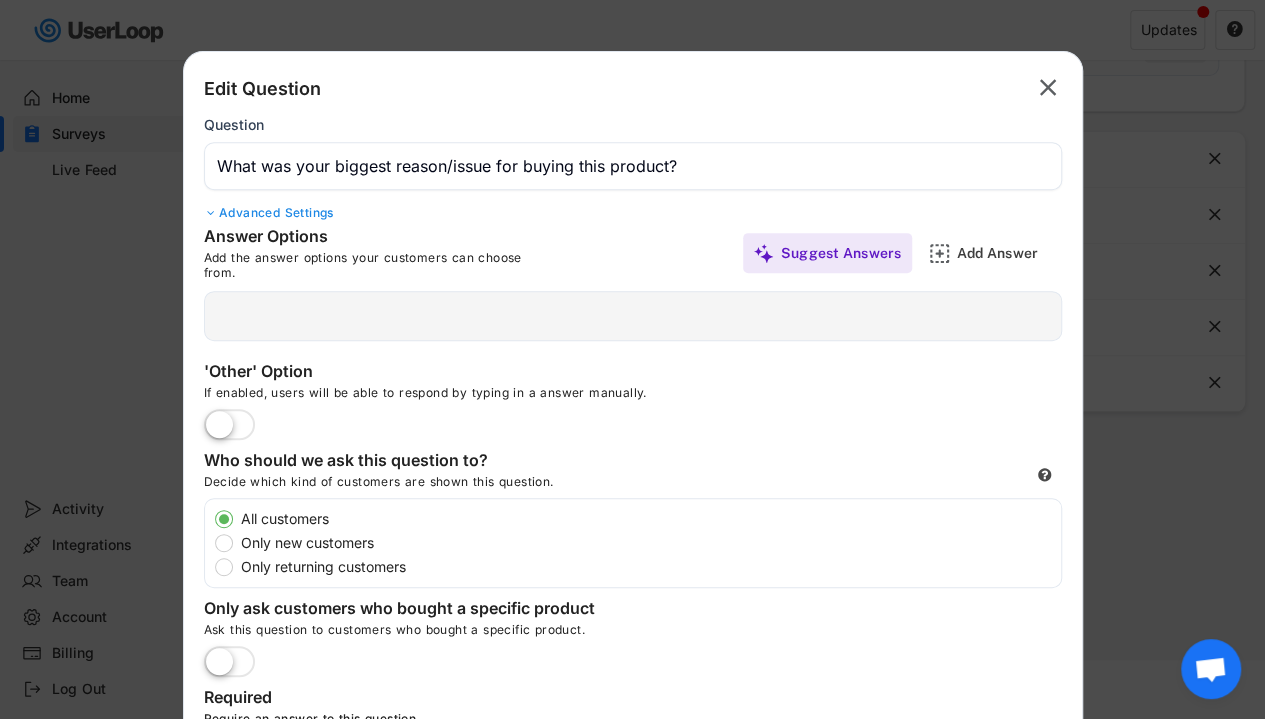 scroll, scrollTop: 580, scrollLeft: 0, axis: vertical 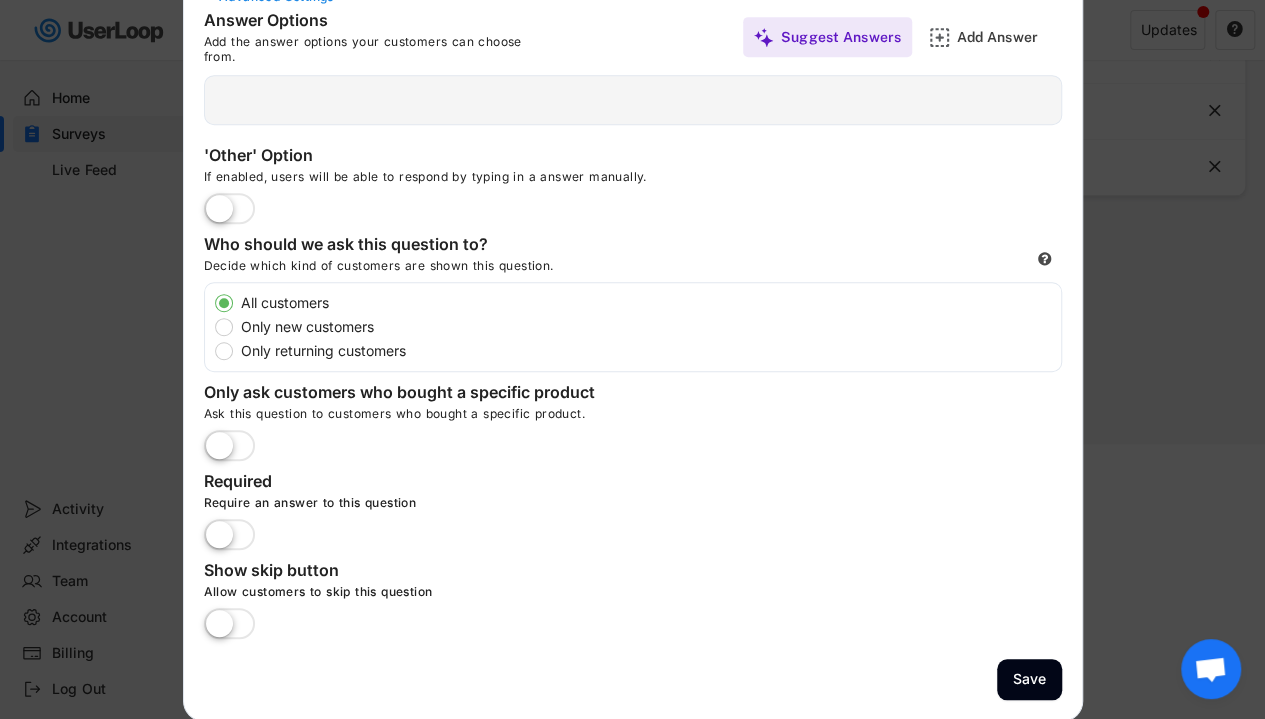 click on "Edit Question

Question  Advanced Settings Answer Options Add the answer options your customers can choose from. Suggest Answers Add Answer 'Other' Option If enabled, users will be able to respond by typing in a answer manually.
Who should we ask this question to? Decide which kind of customers are shown this question. All customers Only new customers Only returning customers Only ask customers who bought a specific product Ask this question to customers who bought a specific product.
Required Require an answer to this question
Show skip button Allow customers to skip this question
Save" at bounding box center (633, 278) 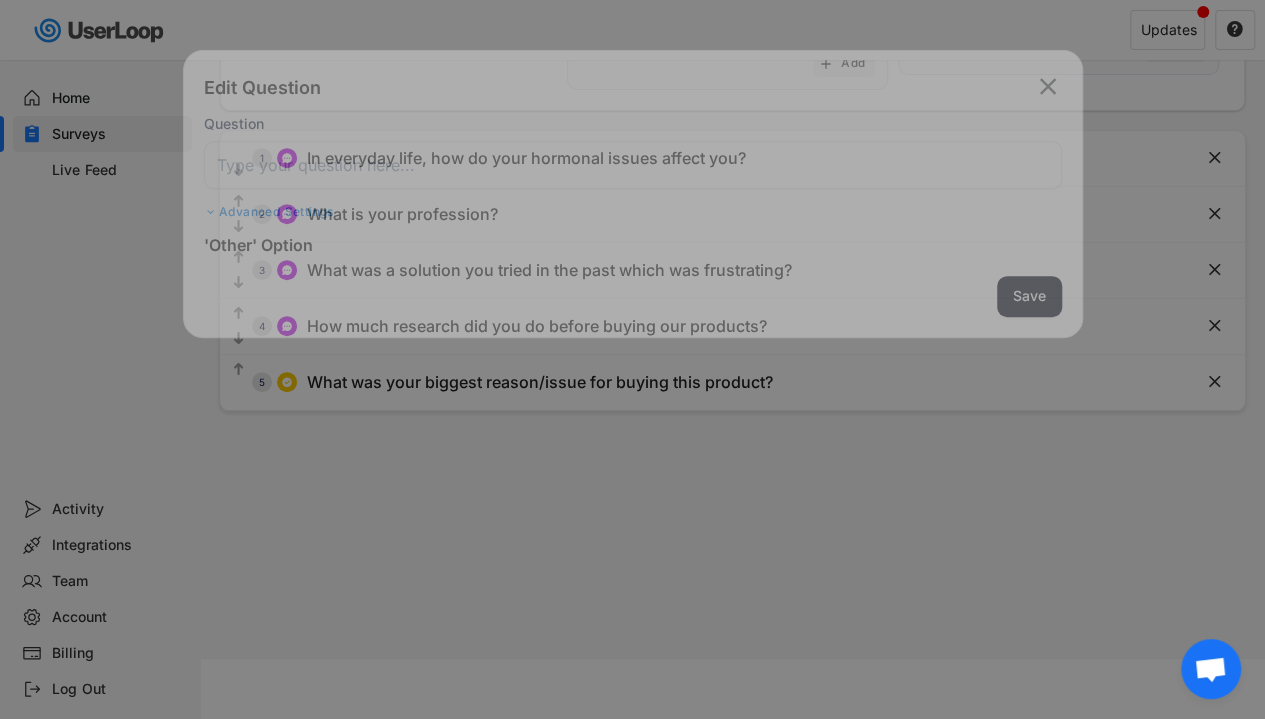 scroll, scrollTop: 364, scrollLeft: 0, axis: vertical 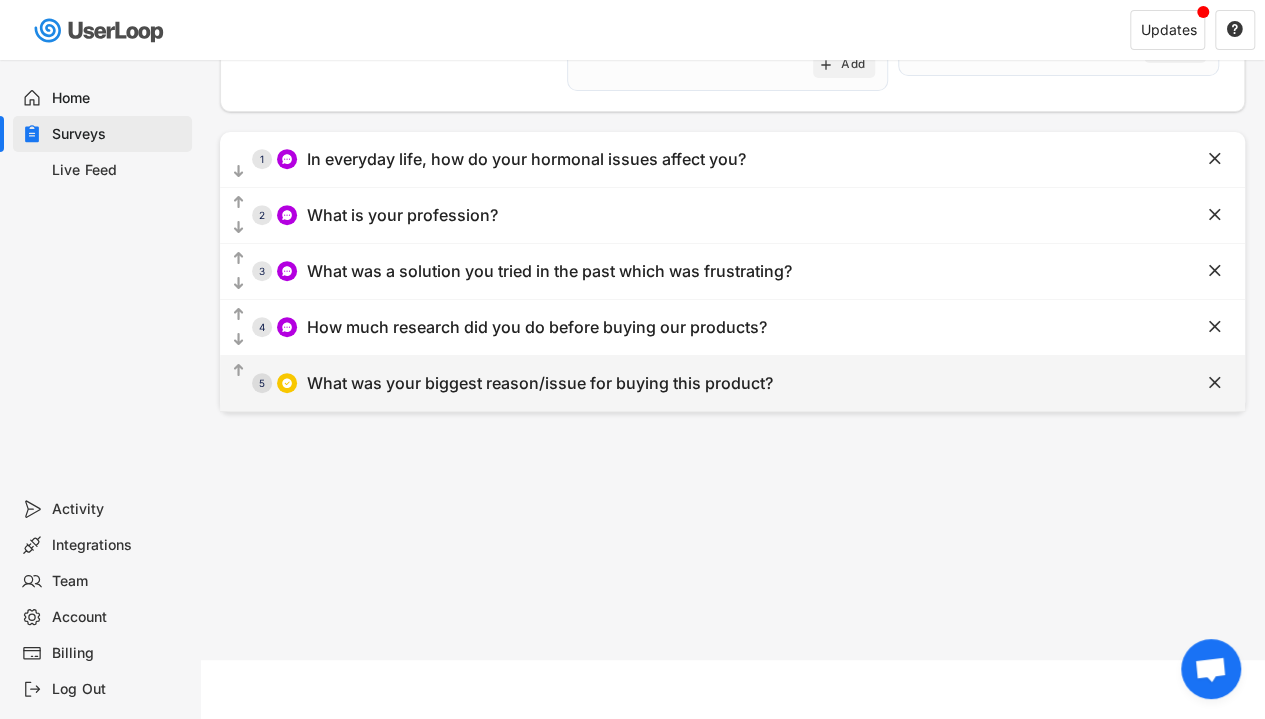 click on "" 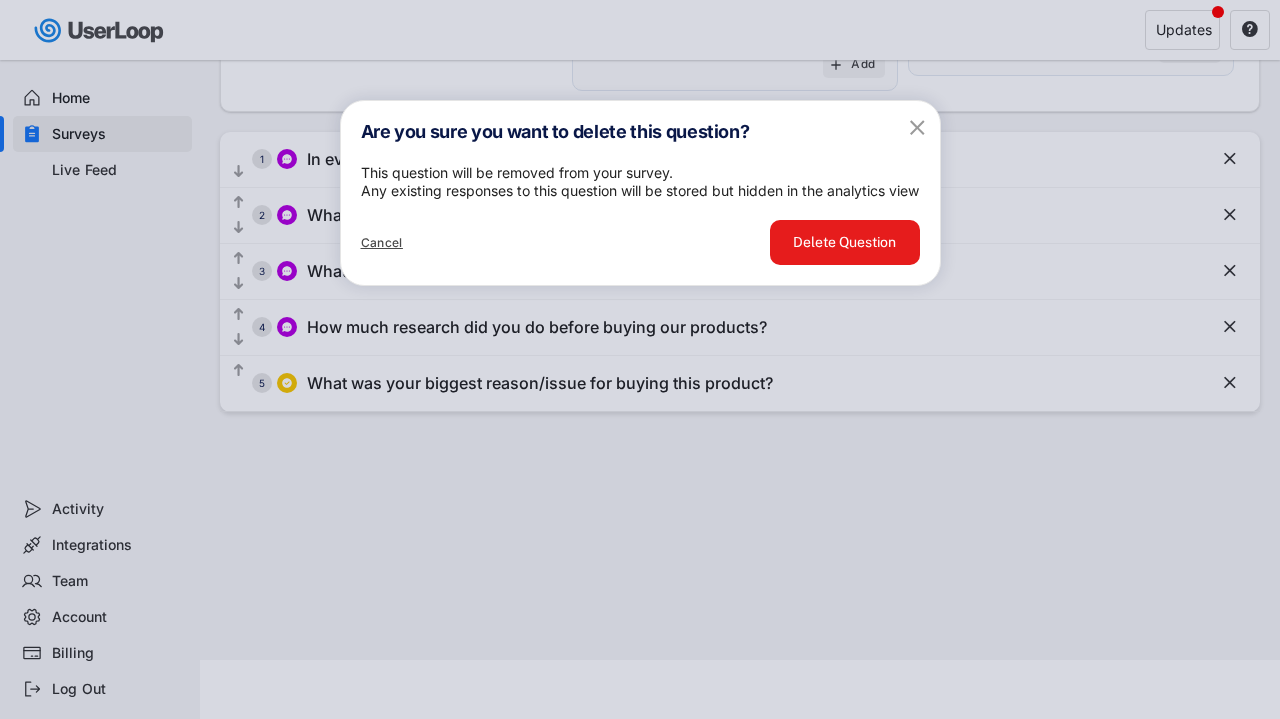 click on "Delete Question" at bounding box center (845, 242) 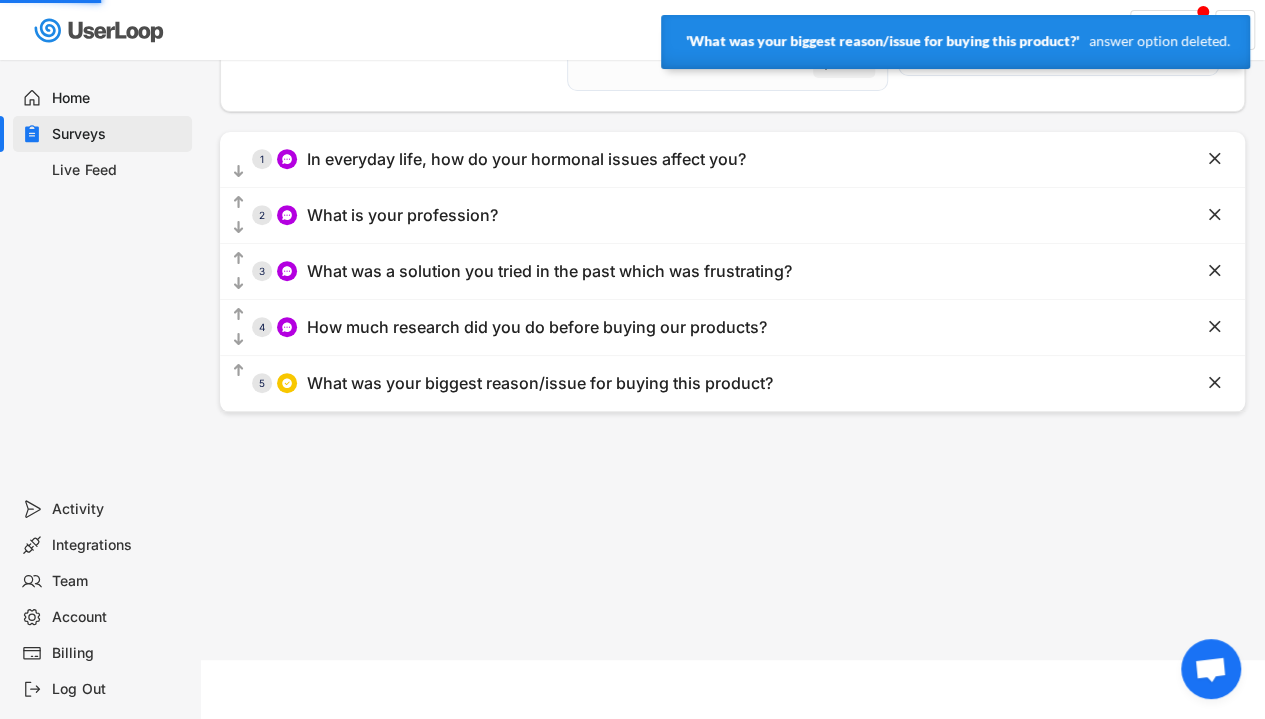 scroll, scrollTop: 0, scrollLeft: 0, axis: both 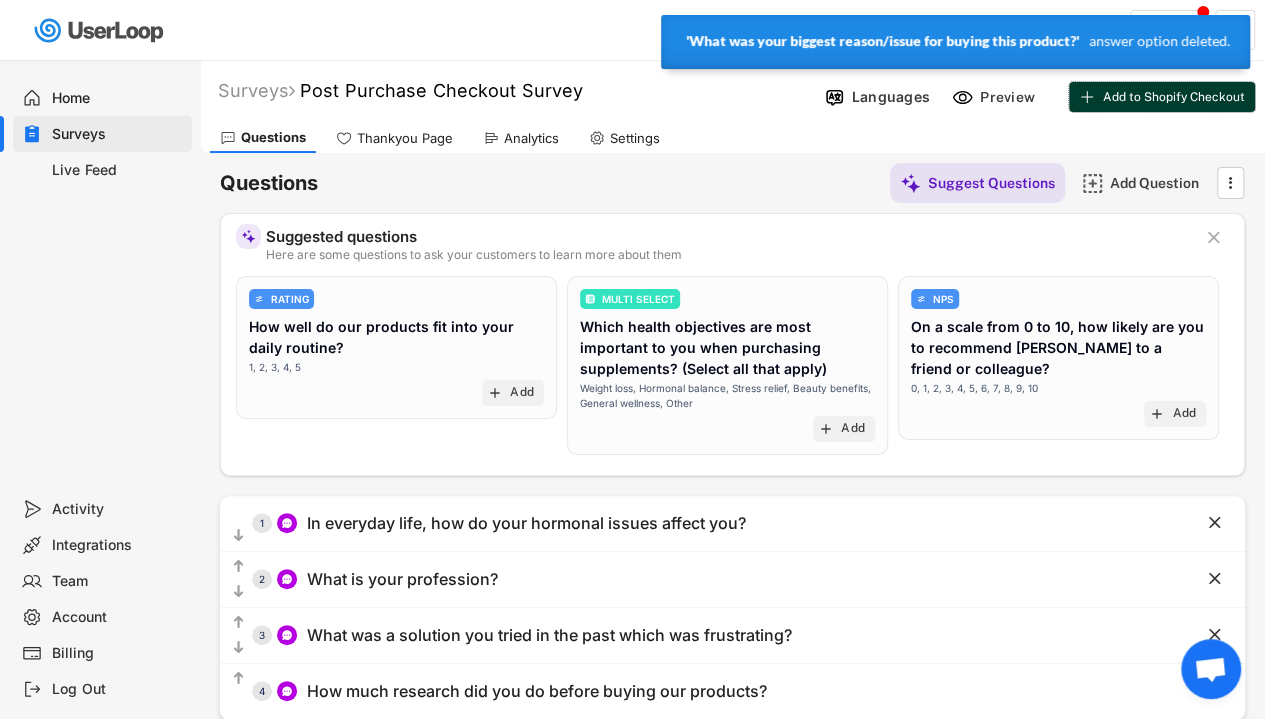 click on "Add to Shopify Checkout" at bounding box center [1162, 97] 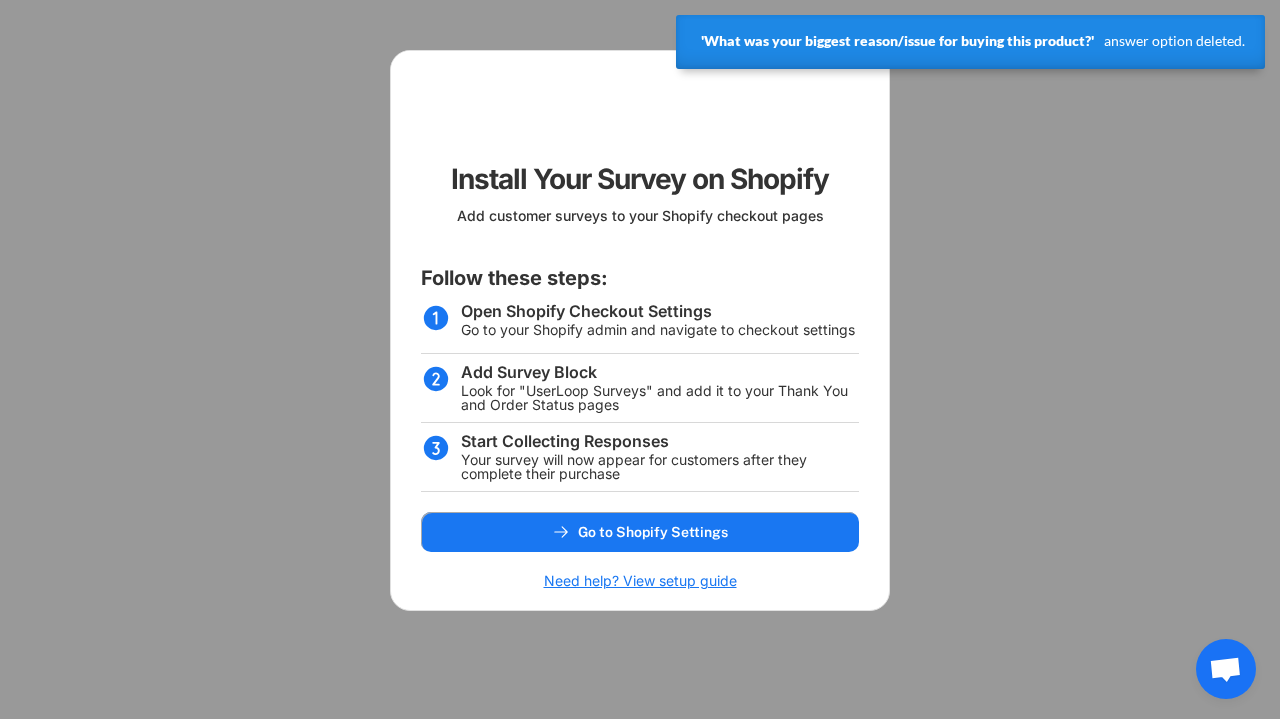 click at bounding box center (640, 359) 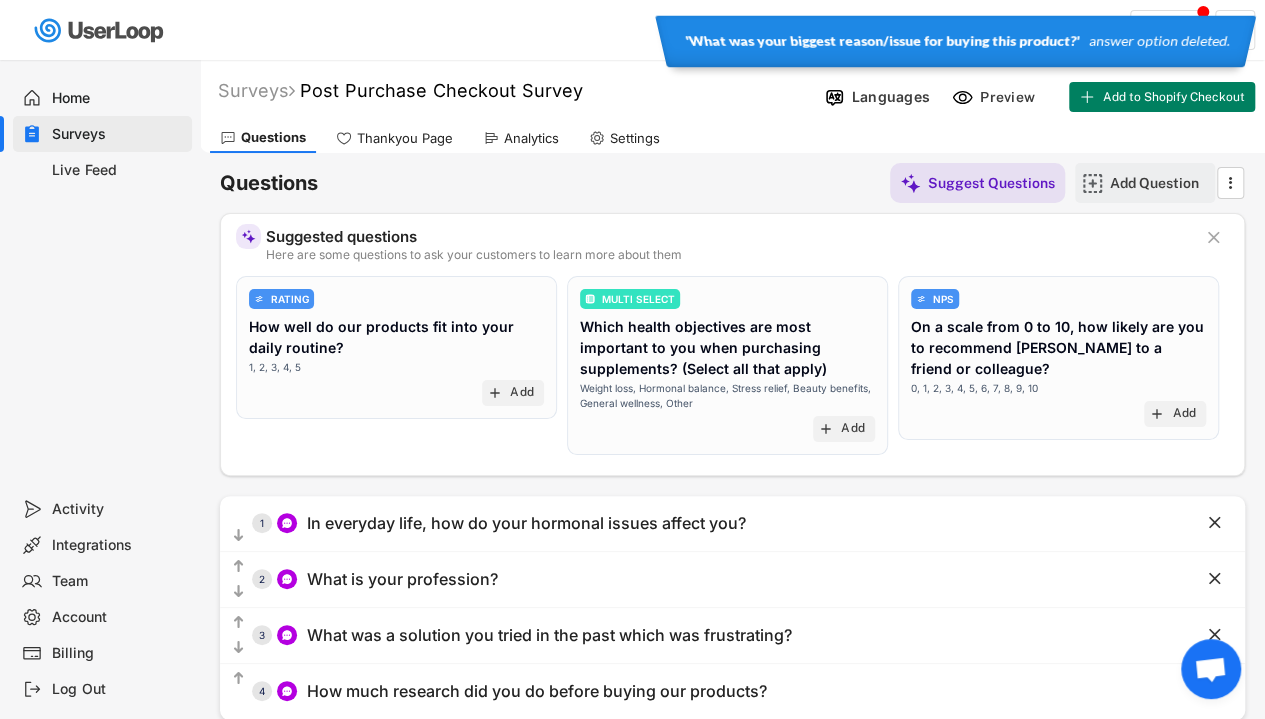 click on "Add Question" at bounding box center [1145, 183] 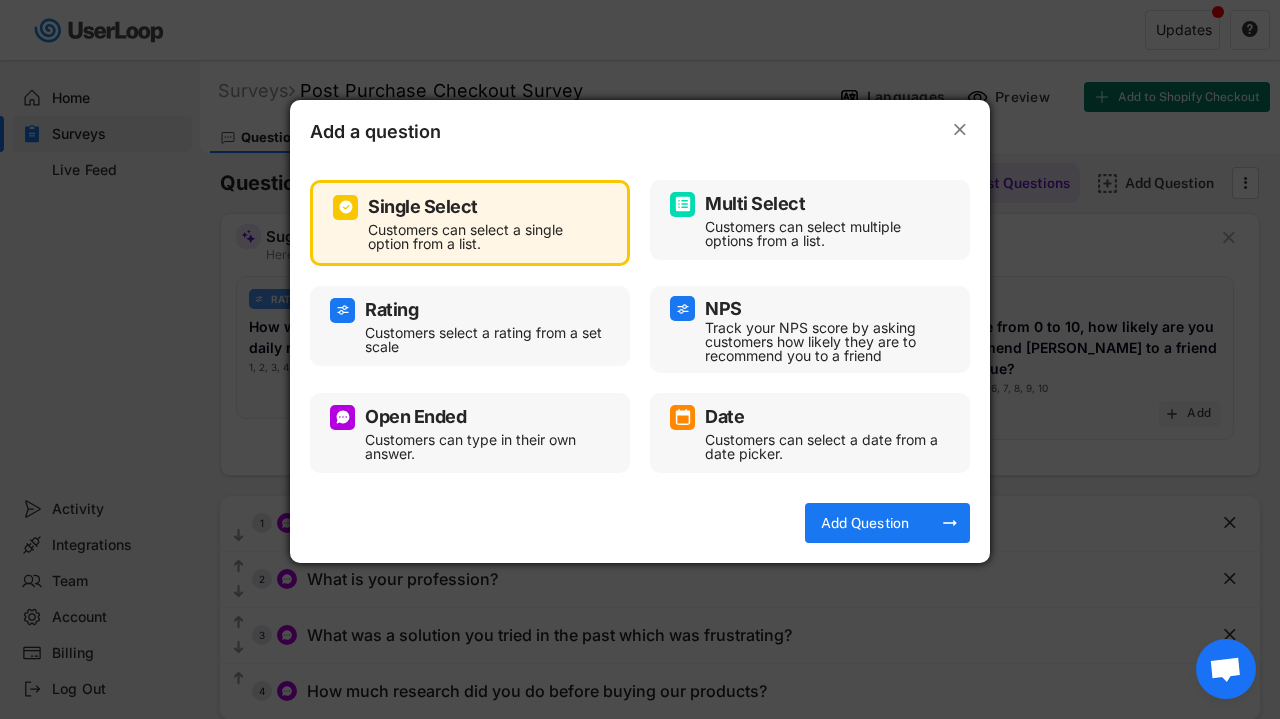 click on "Open Ended" at bounding box center [470, 417] 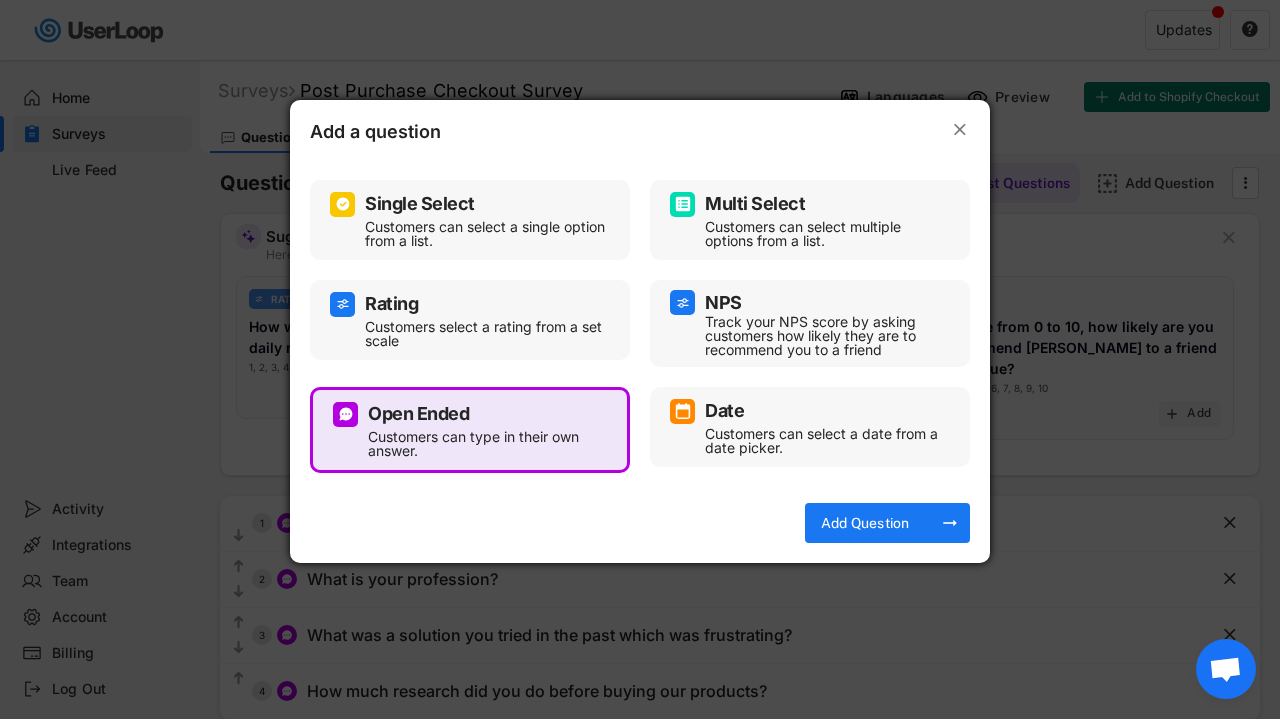 click on "Add a question

Single Select Customers can select a single option from a list. Multi Select Customers can select multiple options from a list. Rating Customers select a rating from a set scale NPS Track your NPS score by asking customers how likely they are to recommend you to a friend Open Ended Customers can type in their own answer. Date Customers can select a date from a date picker. Add Question
arrow_right_alt" at bounding box center [640, 331] 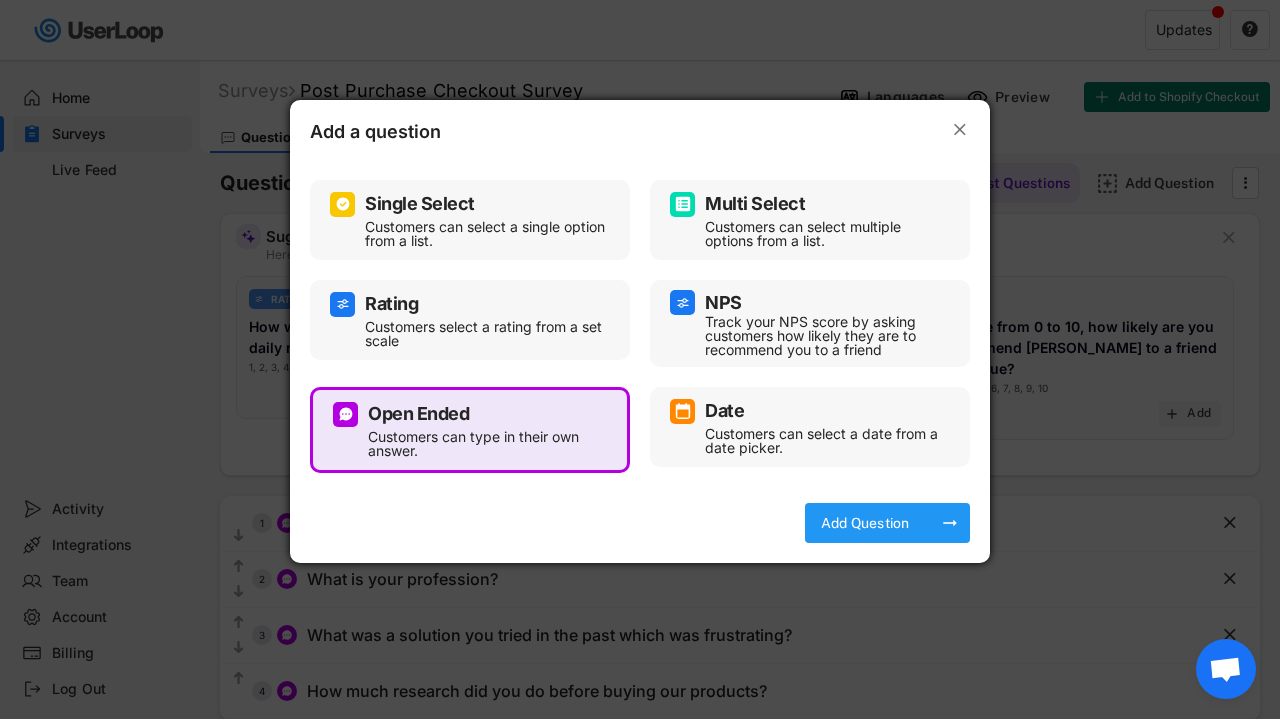 click on "Add Question
arrow_right_alt" 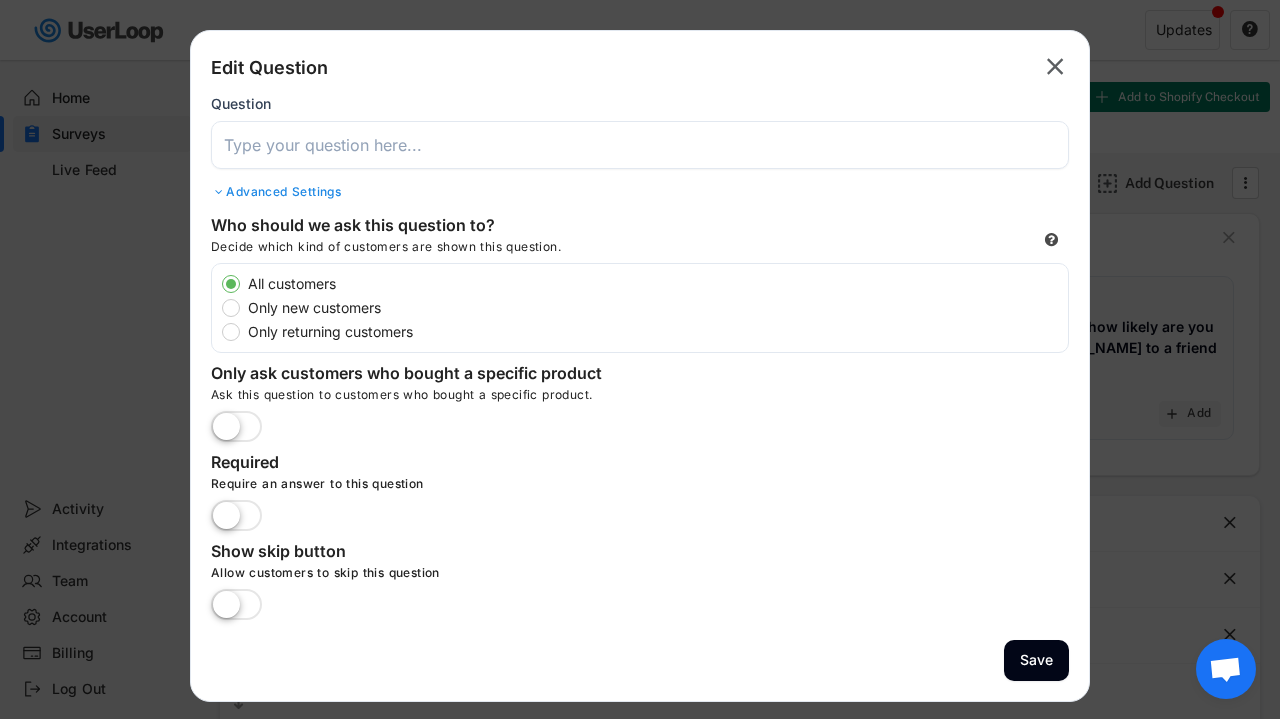 click at bounding box center (640, 145) 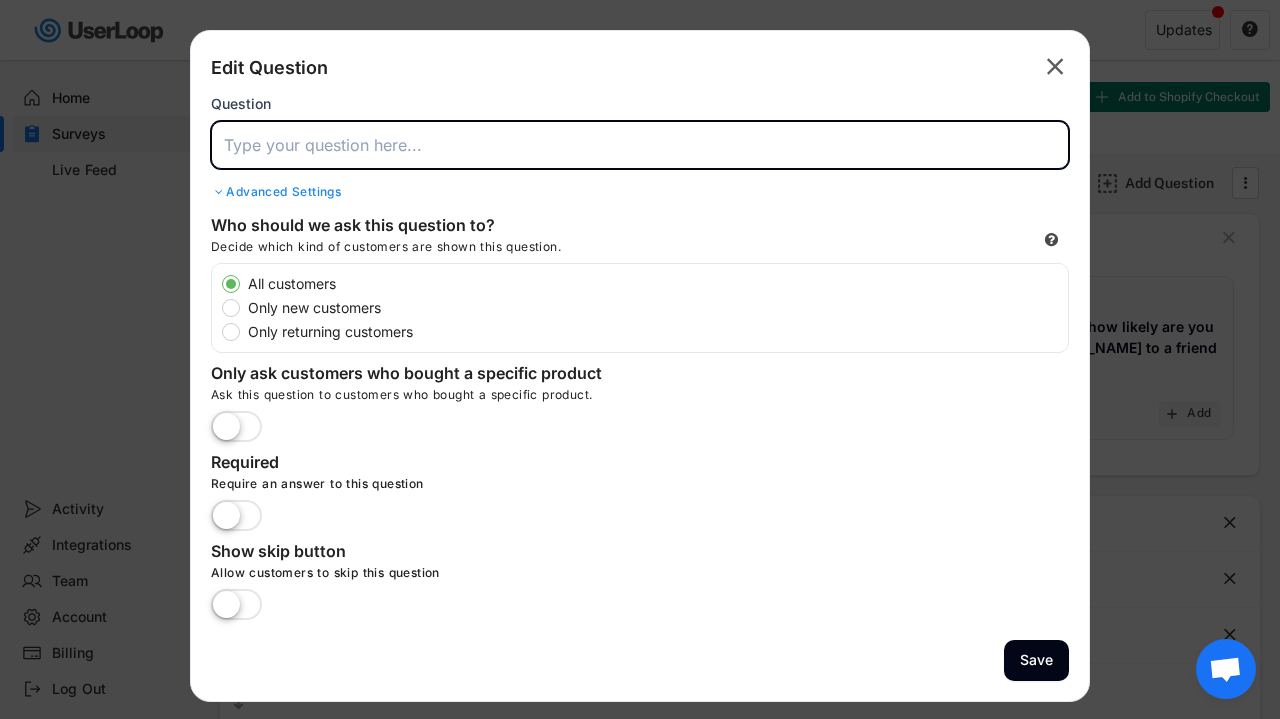 paste on "What was your biggest reason/issue for buying this product?" 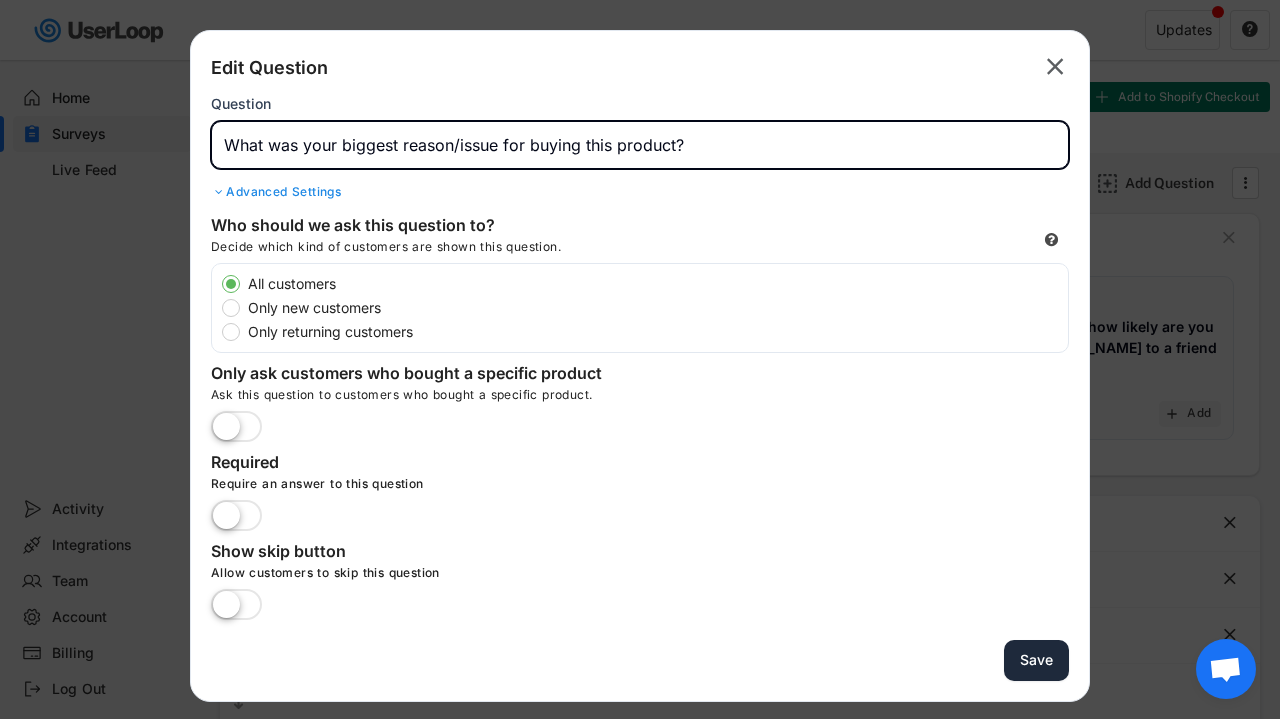 type on "What was your biggest reason/issue for buying this product?" 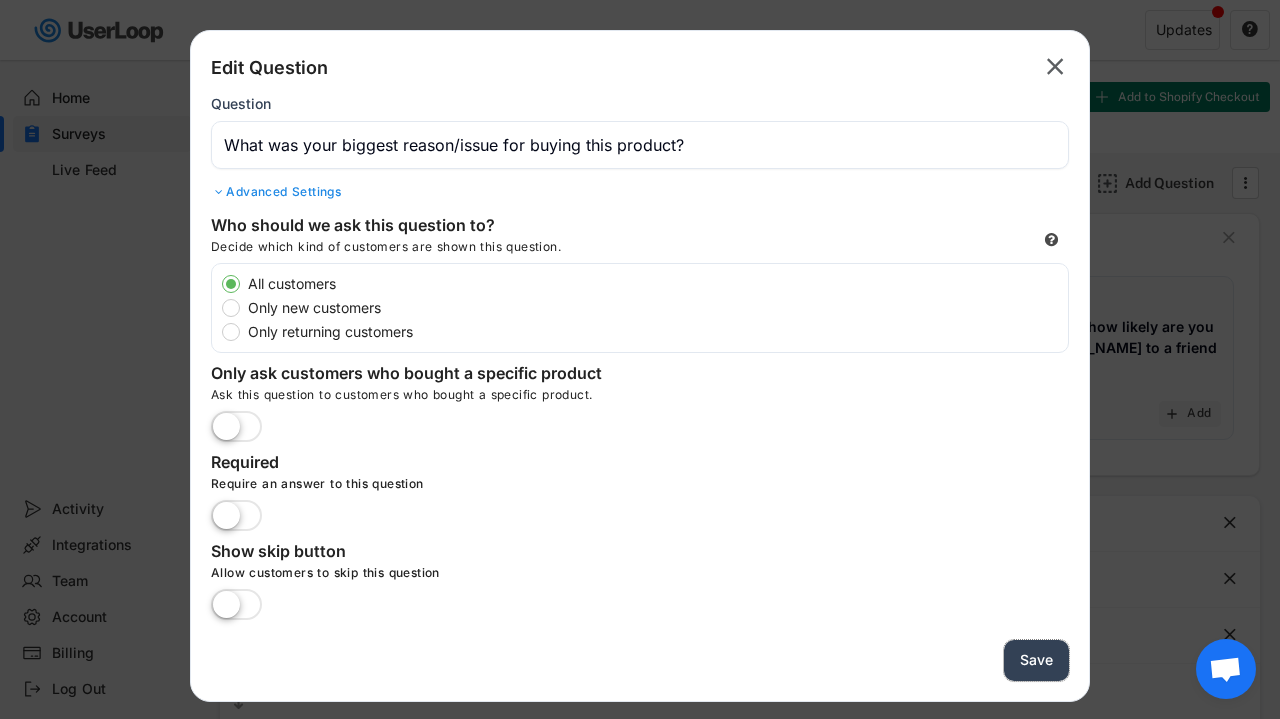 click on "Save" at bounding box center [1036, 660] 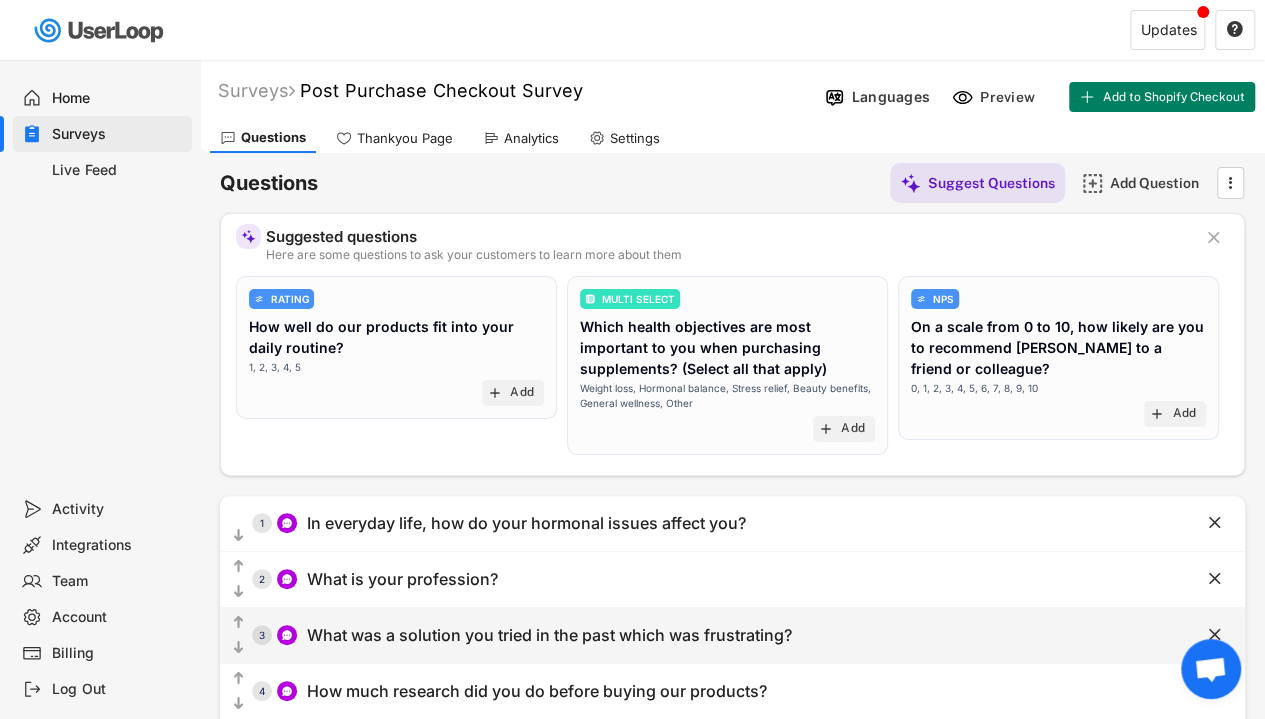 scroll, scrollTop: 364, scrollLeft: 0, axis: vertical 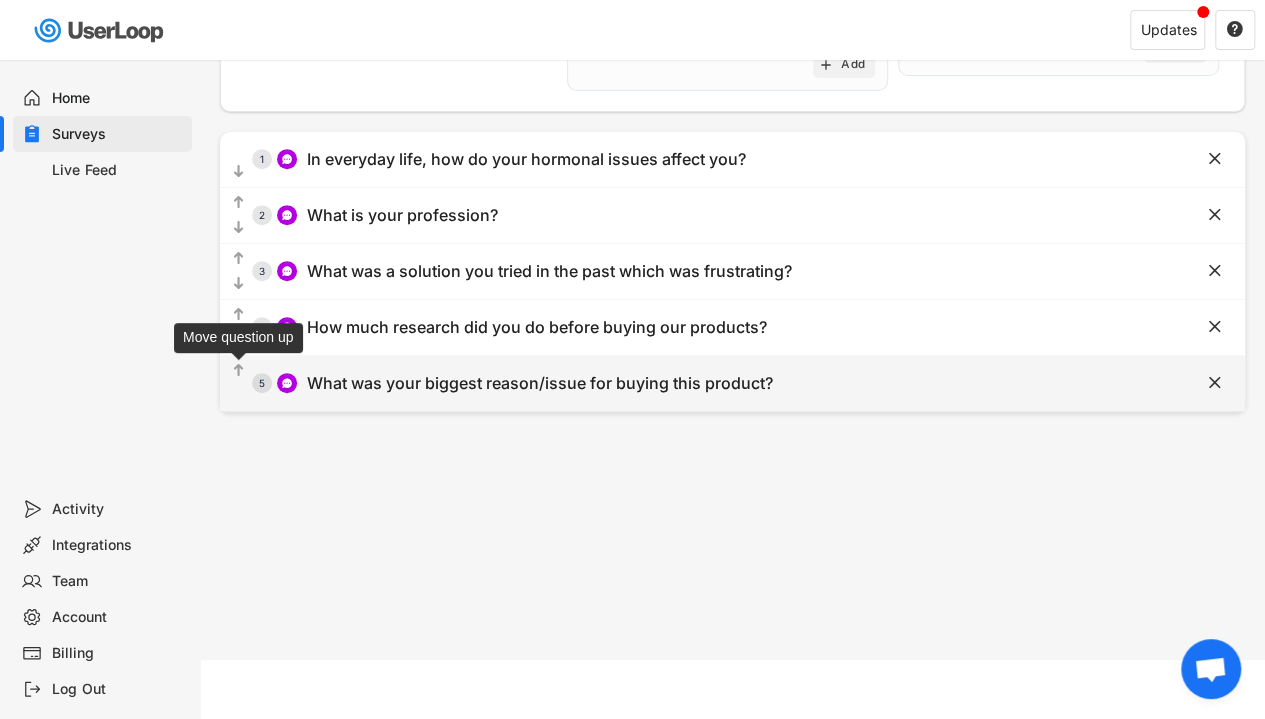 click on "" 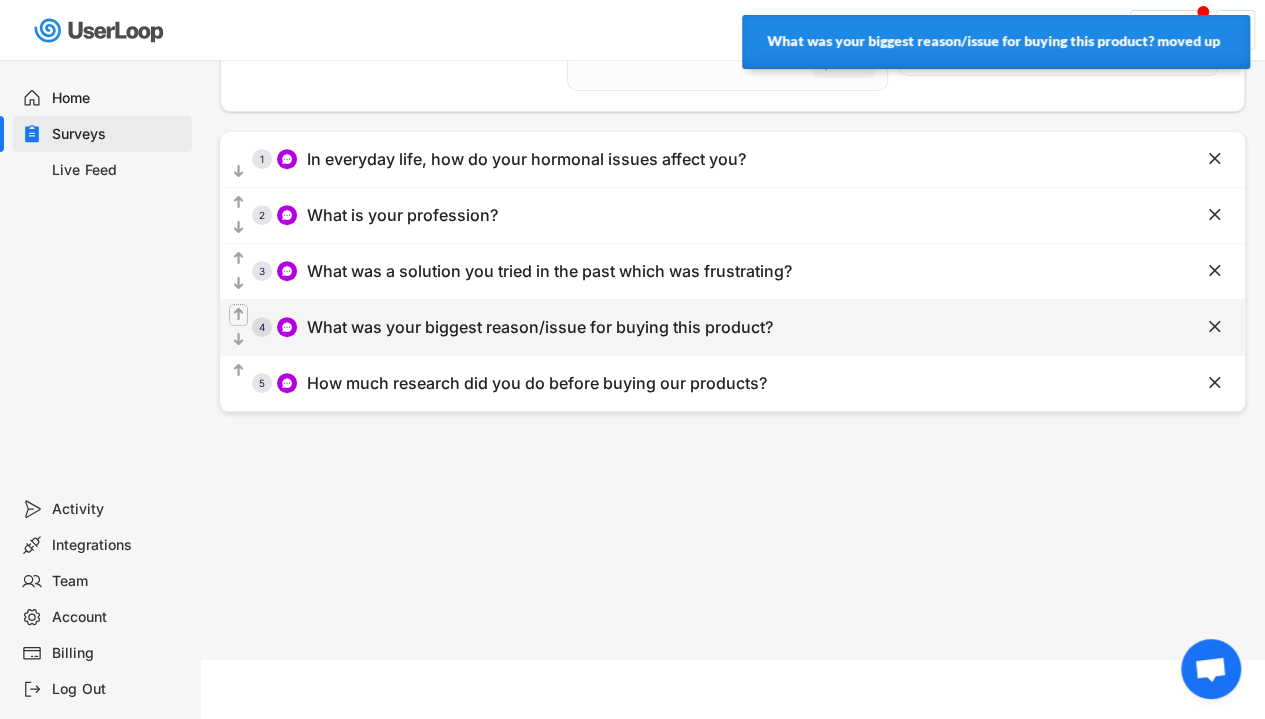 click on "" 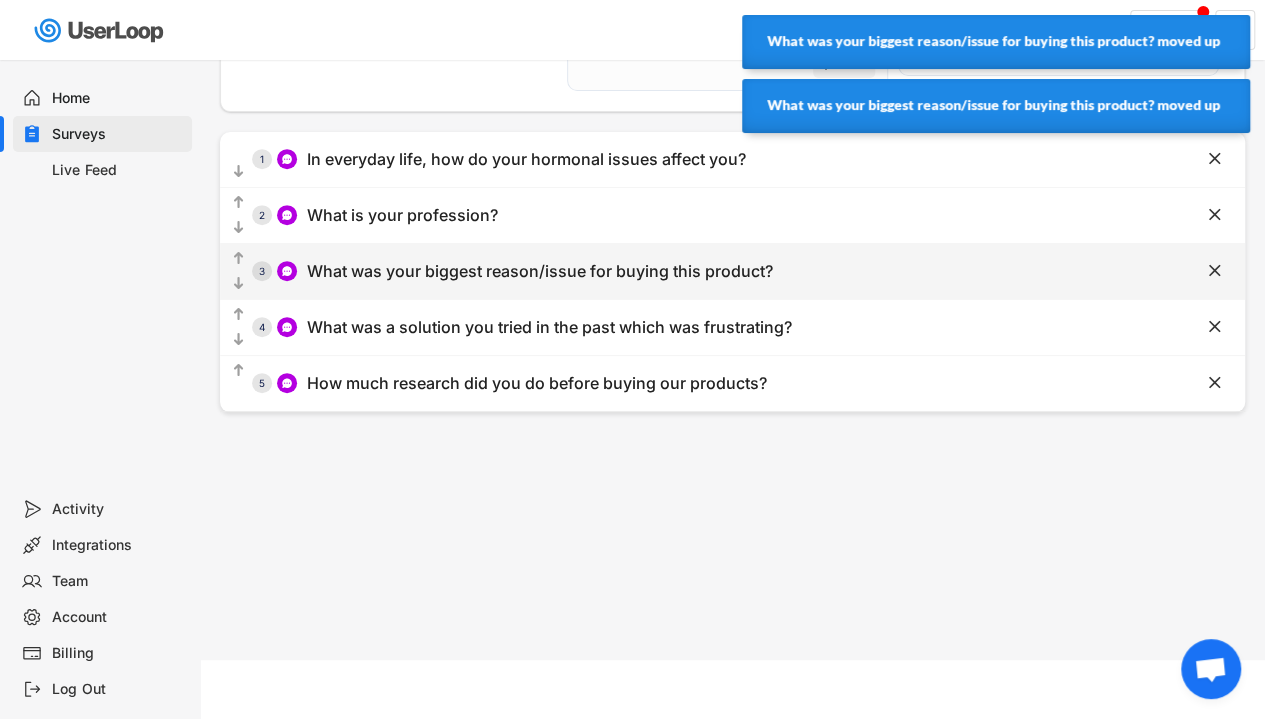 click on "

3 What was your biggest reason/issue for buying this product?" at bounding box center (682, 271) 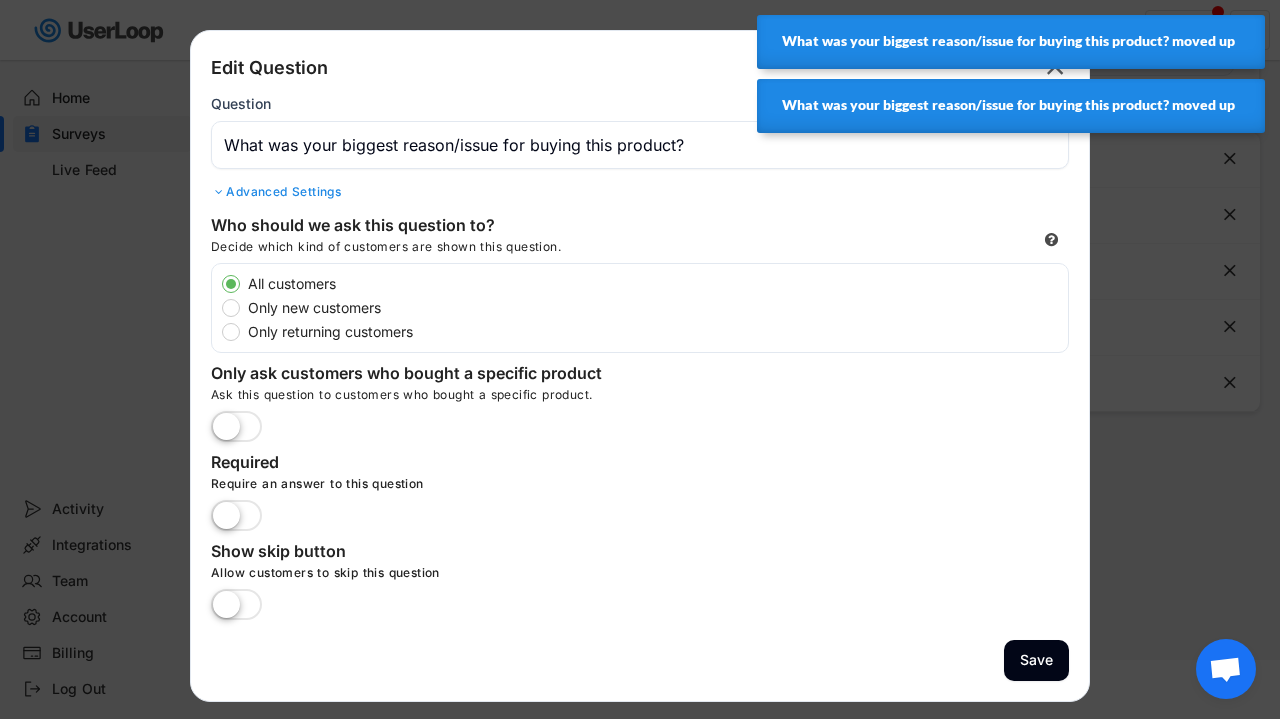 click at bounding box center (640, 359) 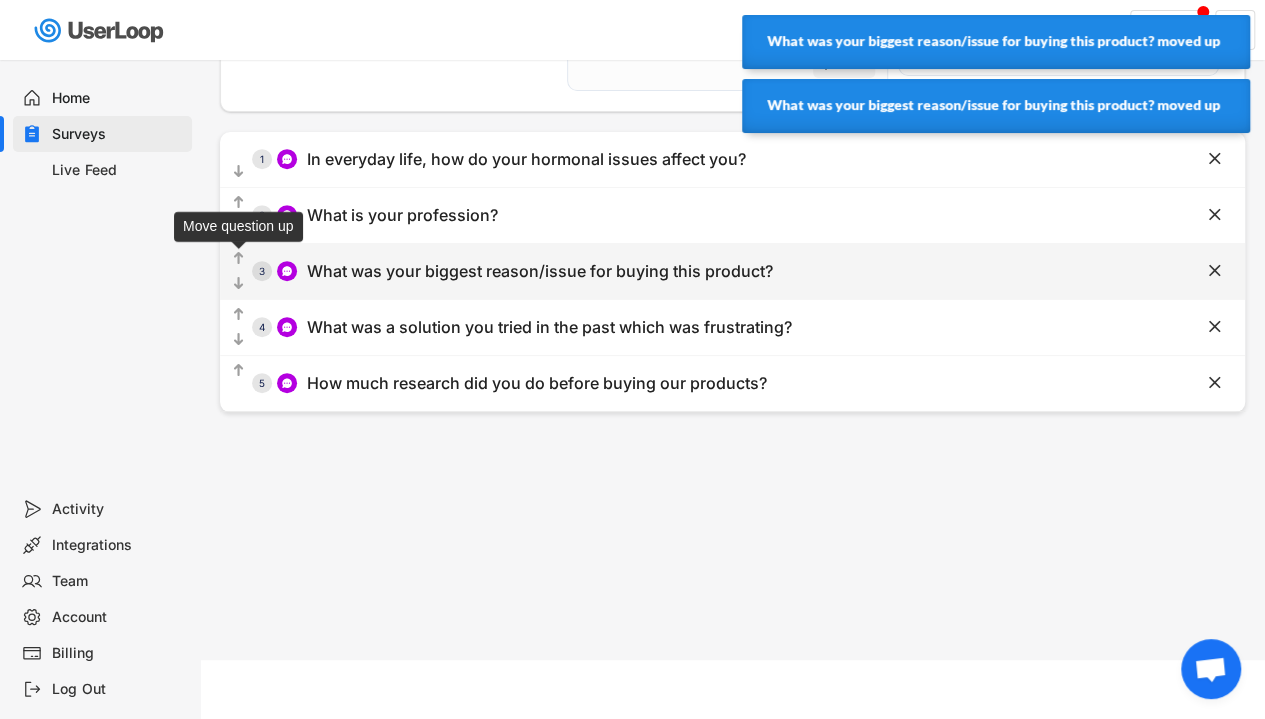 click on "" 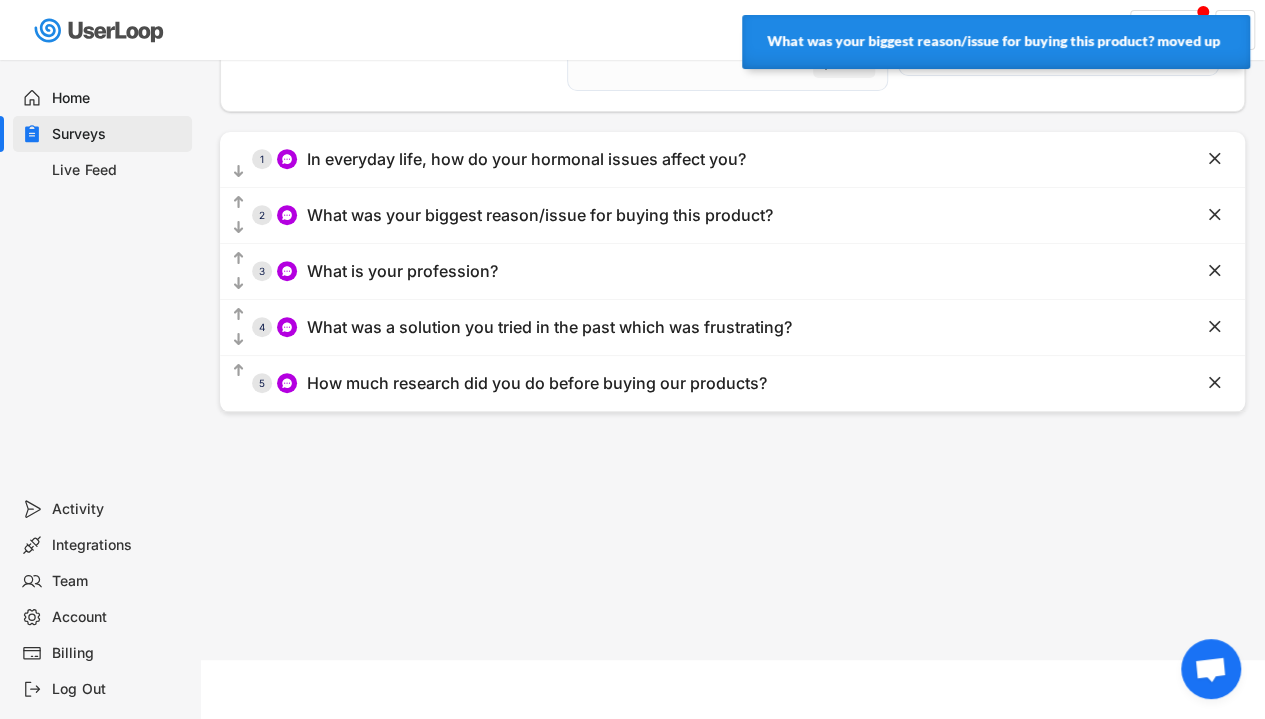 scroll, scrollTop: 0, scrollLeft: 0, axis: both 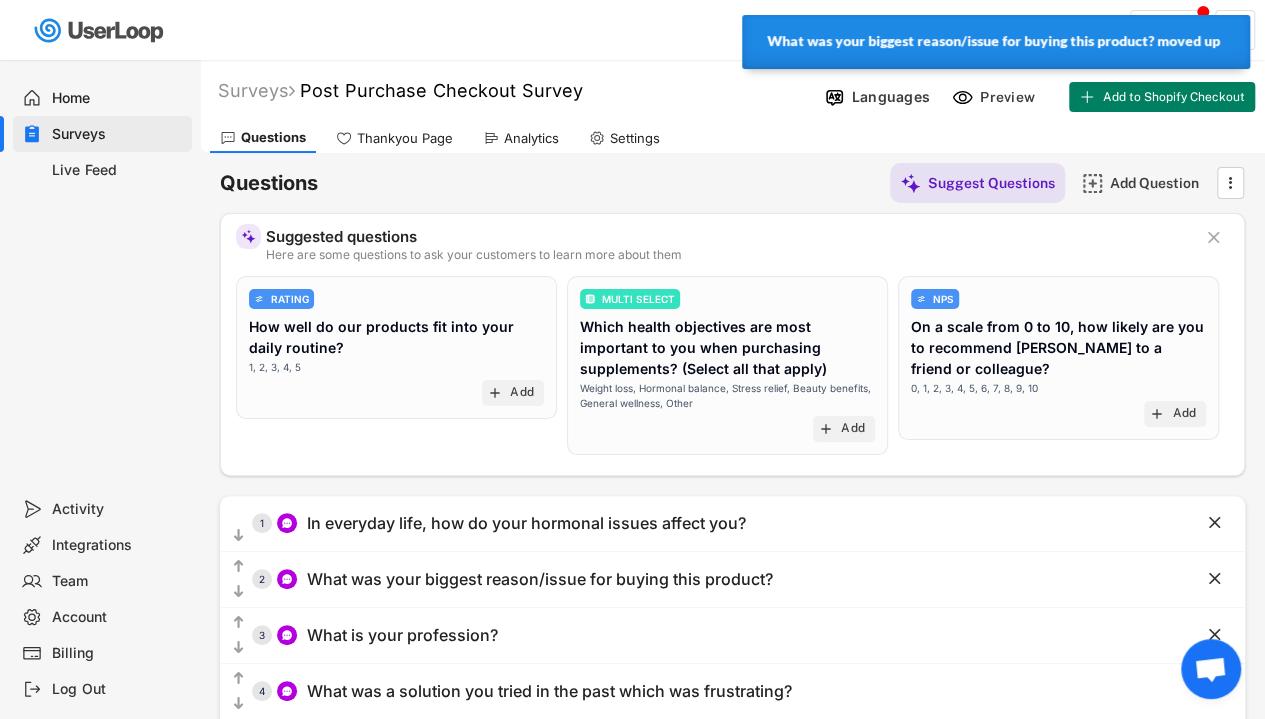 click on "Analytics" at bounding box center (531, 138) 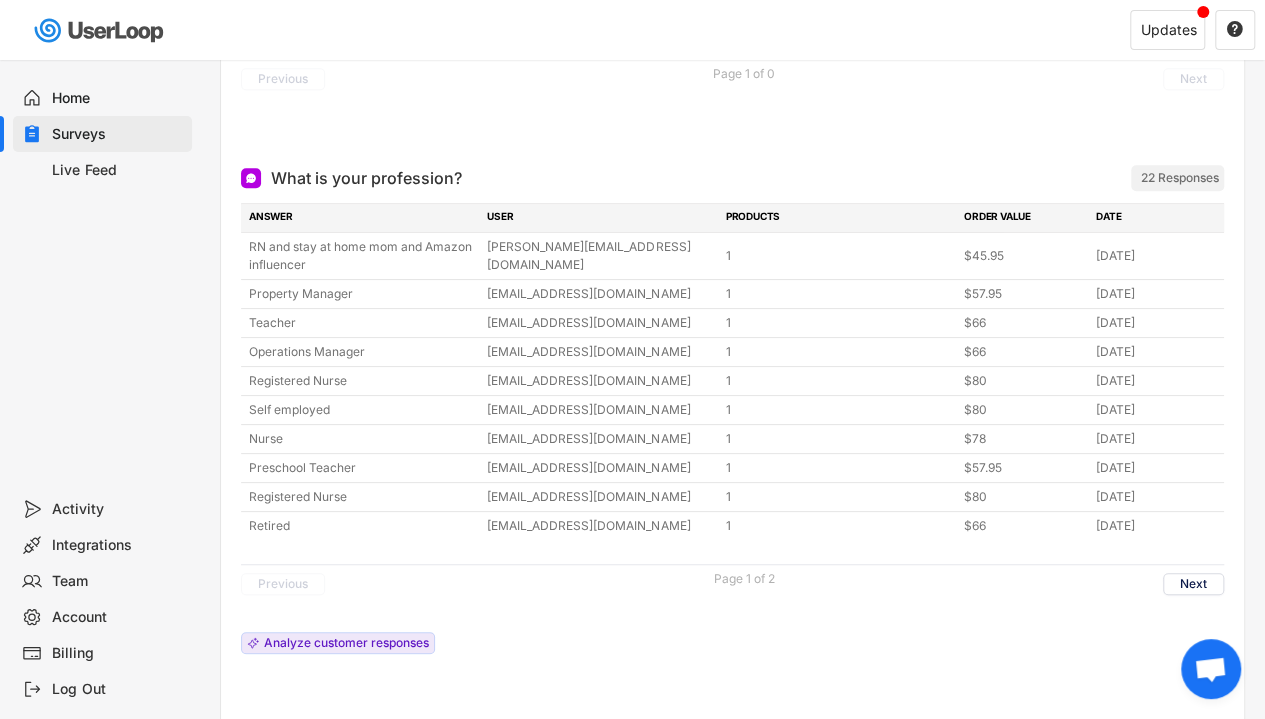 scroll, scrollTop: 694, scrollLeft: 0, axis: vertical 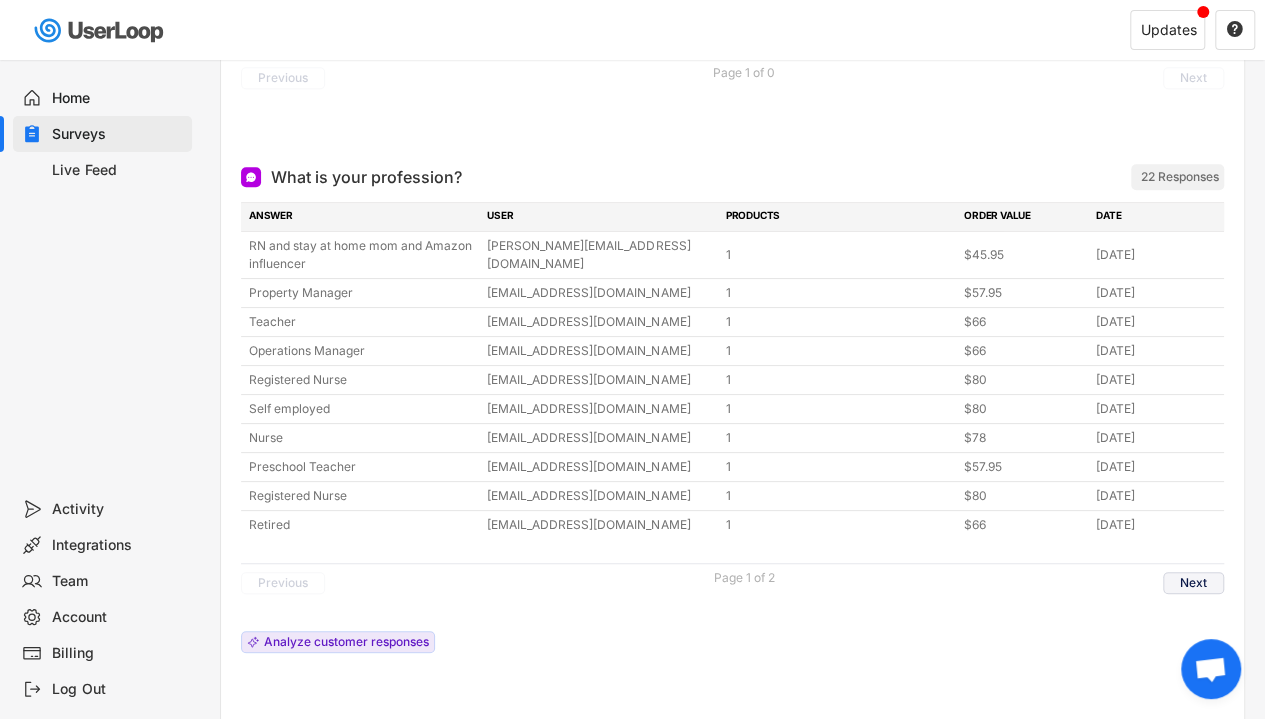 click on "Next" at bounding box center (1193, 583) 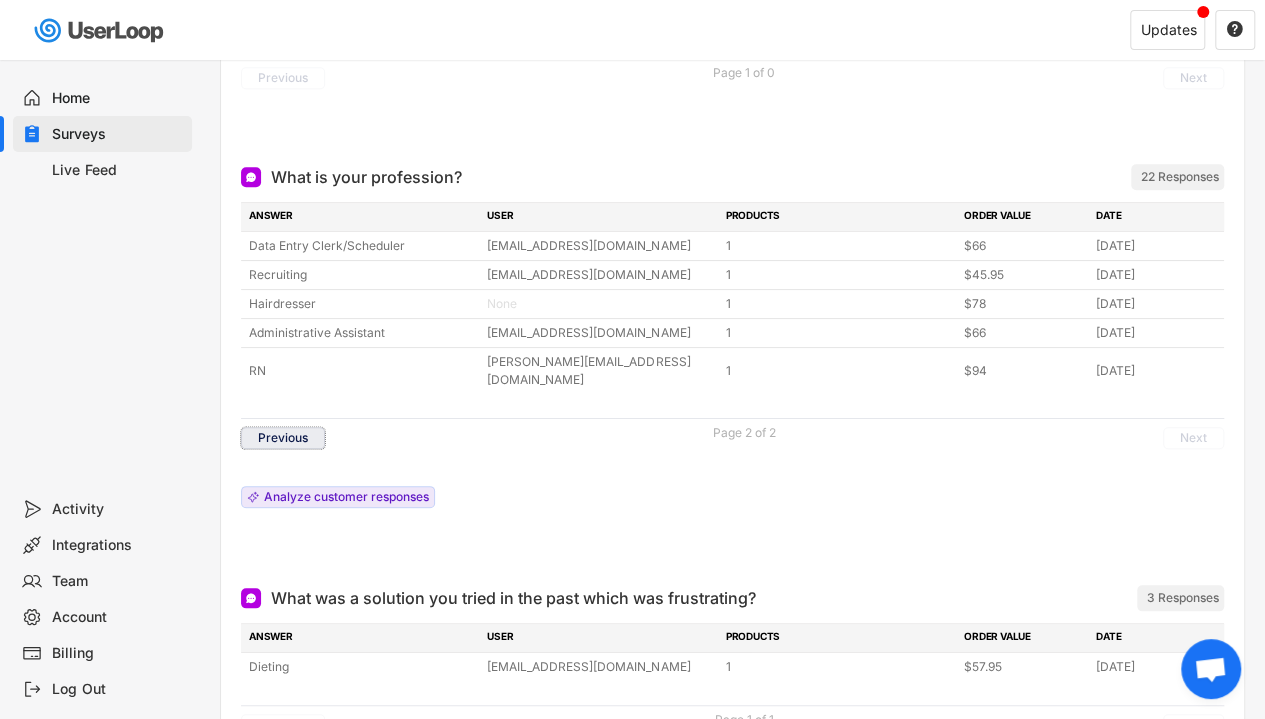 click on "Previous" at bounding box center (283, 438) 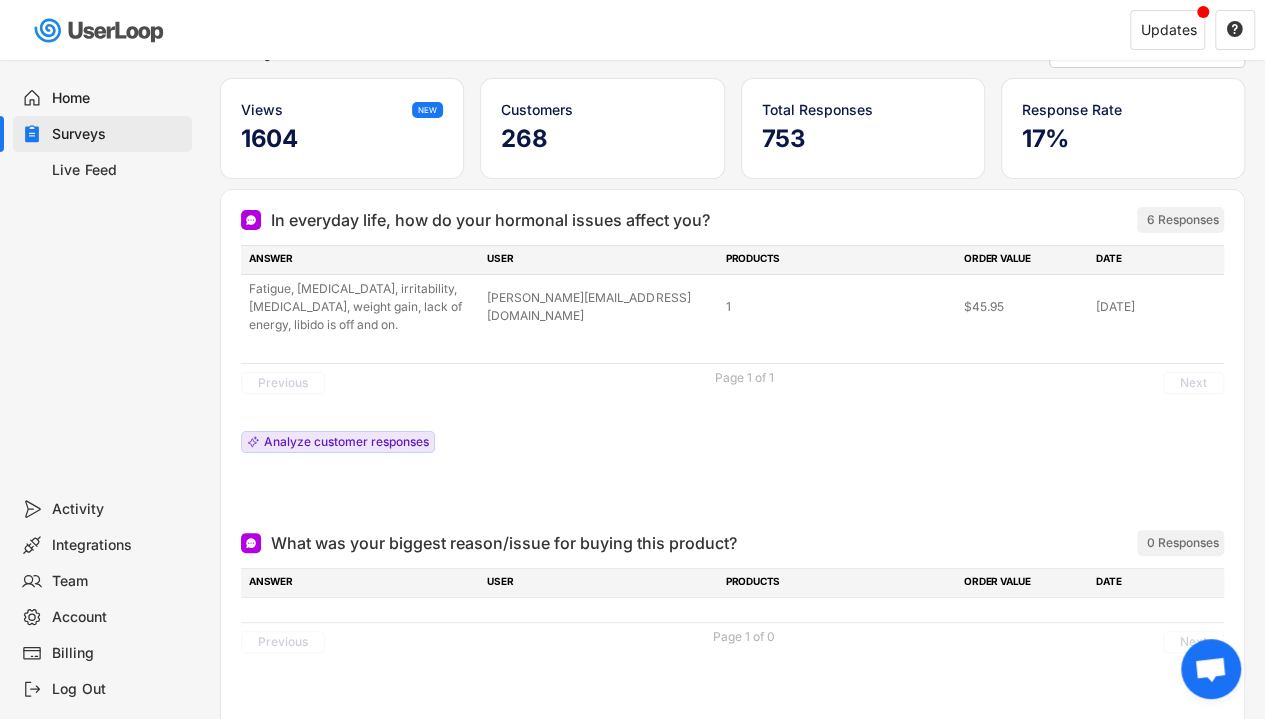 scroll, scrollTop: 0, scrollLeft: 0, axis: both 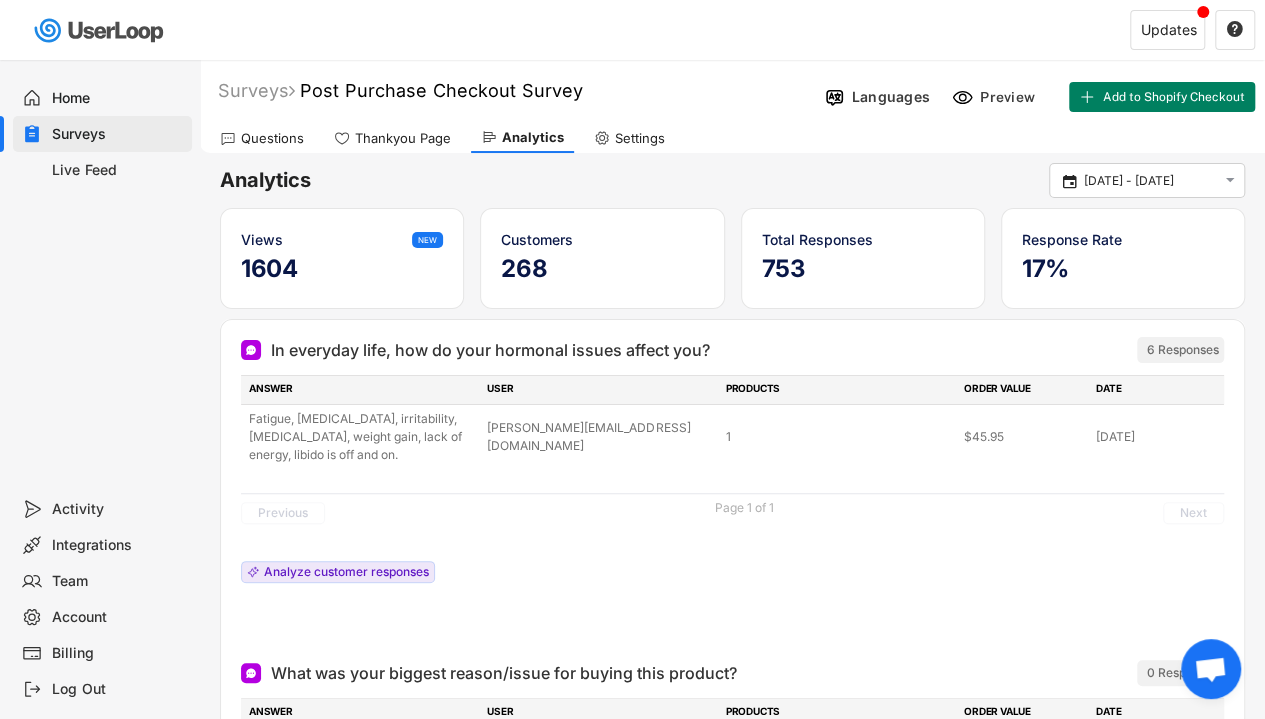 click on "Questions" at bounding box center (272, 138) 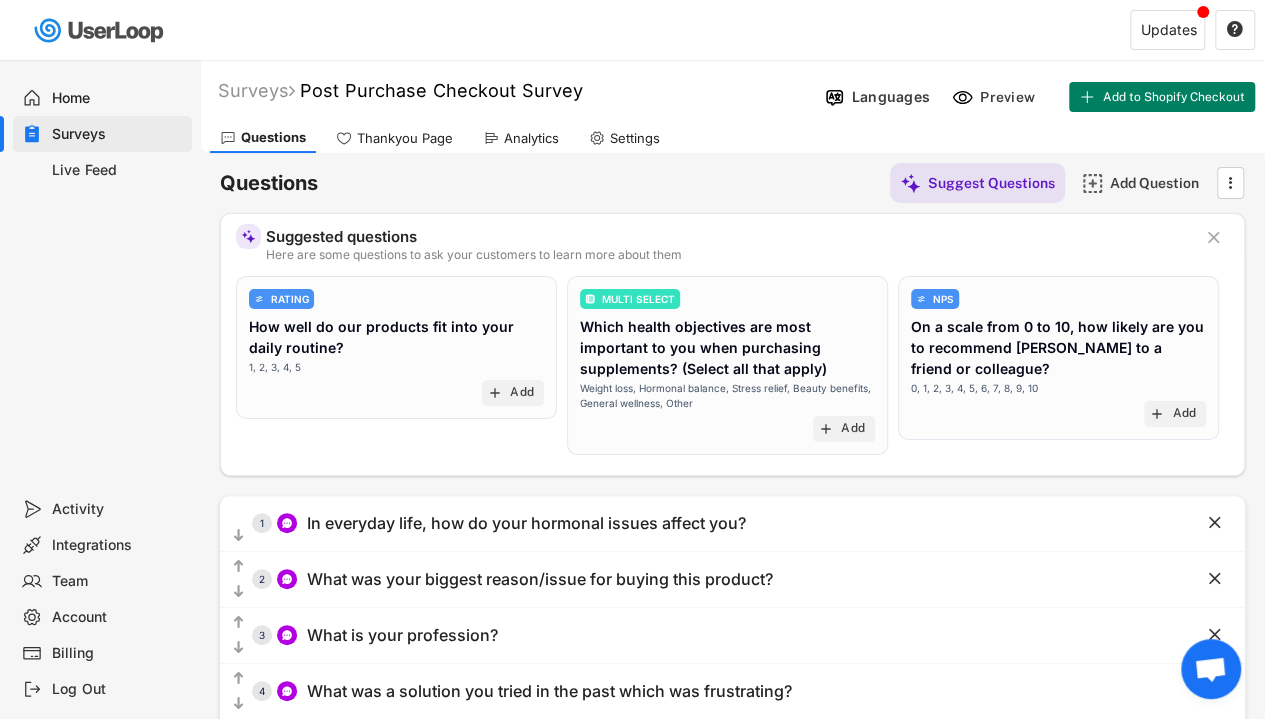 scroll, scrollTop: 196, scrollLeft: 0, axis: vertical 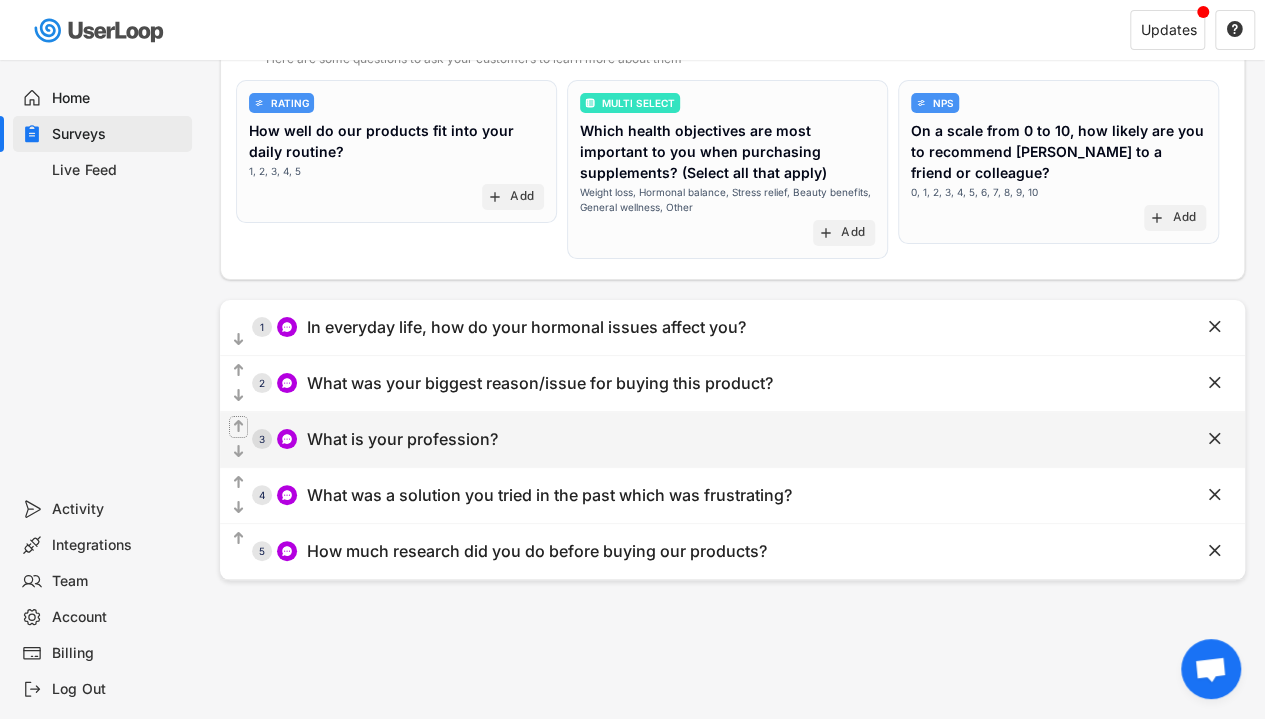 click on "" 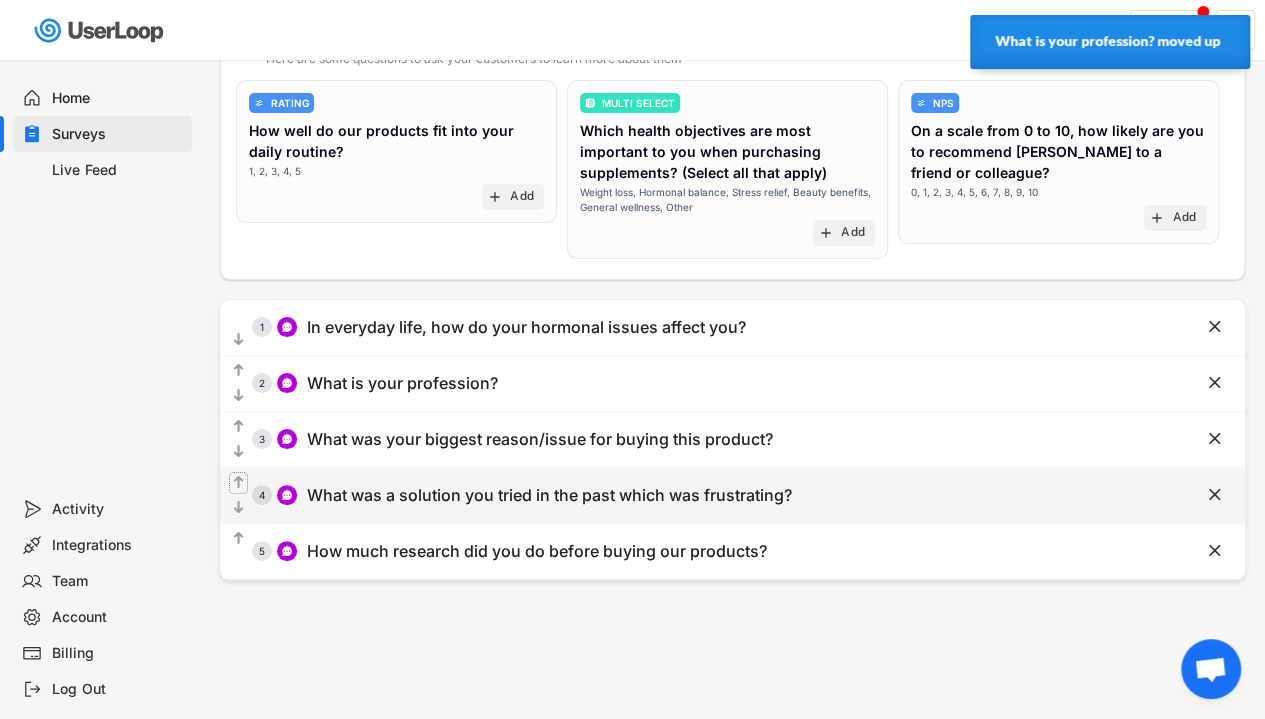 click on "" 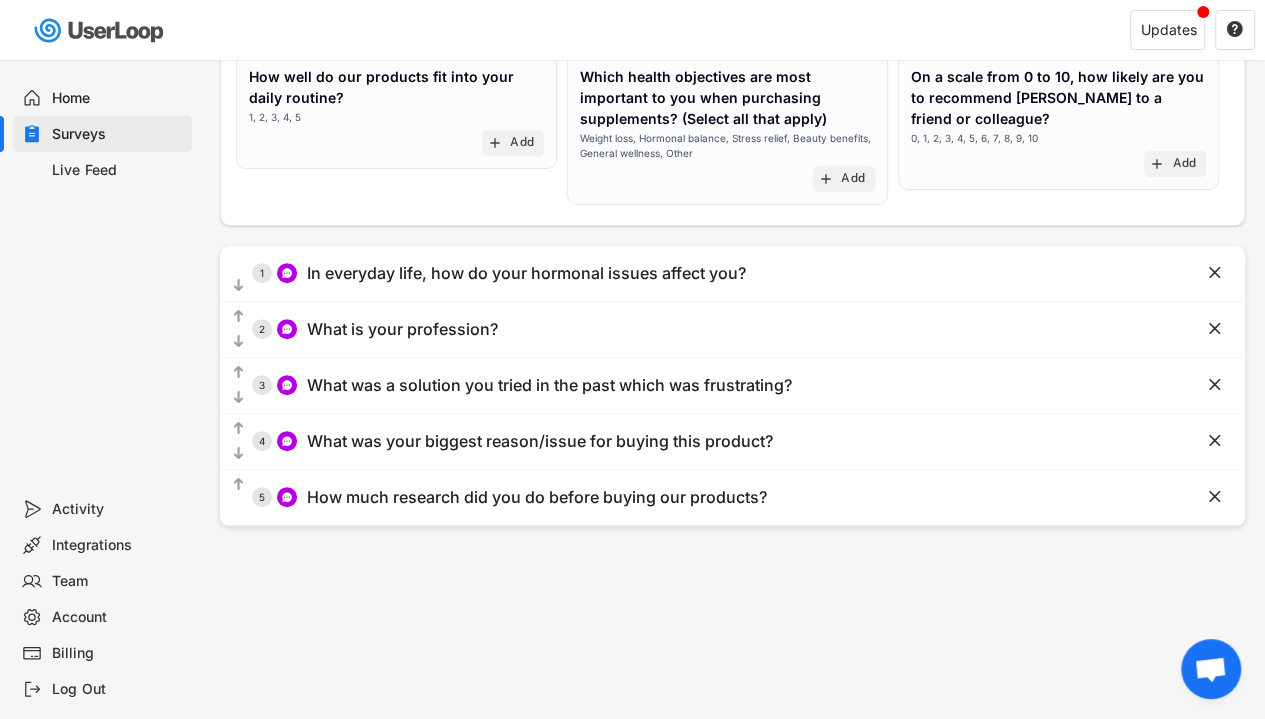 scroll, scrollTop: 254, scrollLeft: 0, axis: vertical 